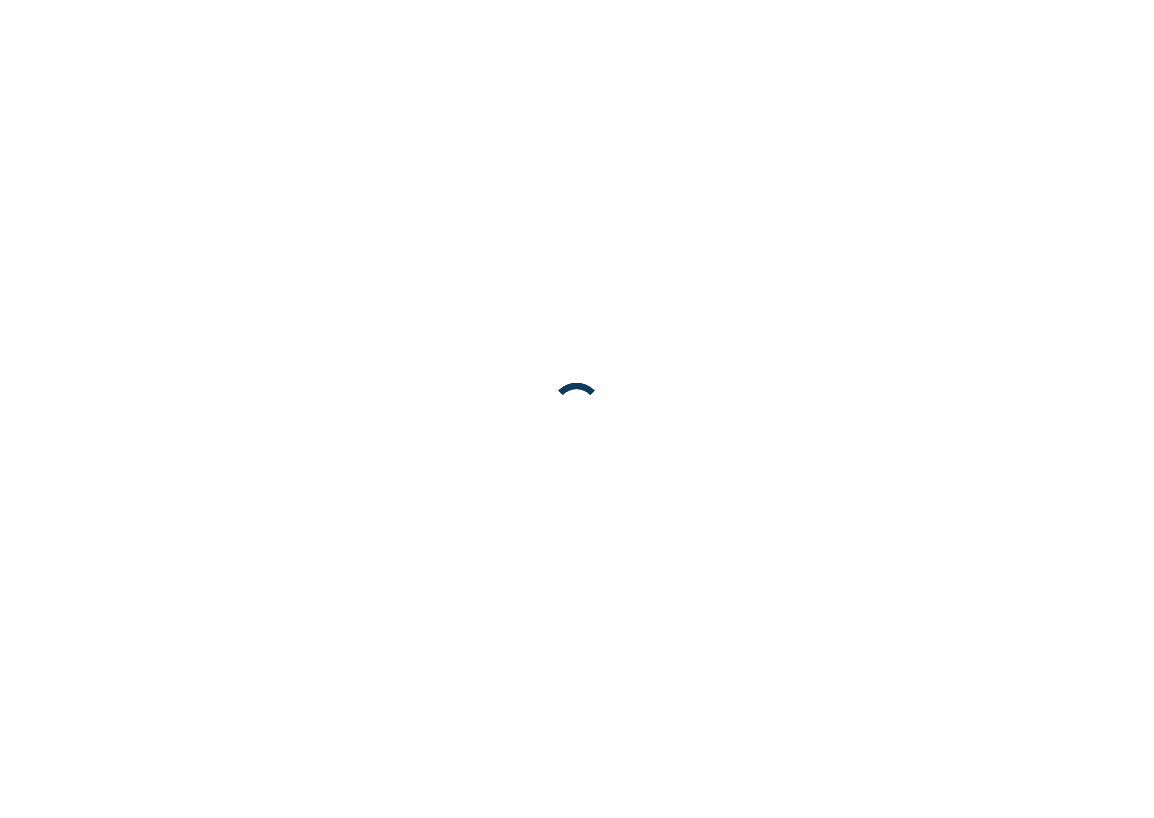 scroll, scrollTop: 0, scrollLeft: 0, axis: both 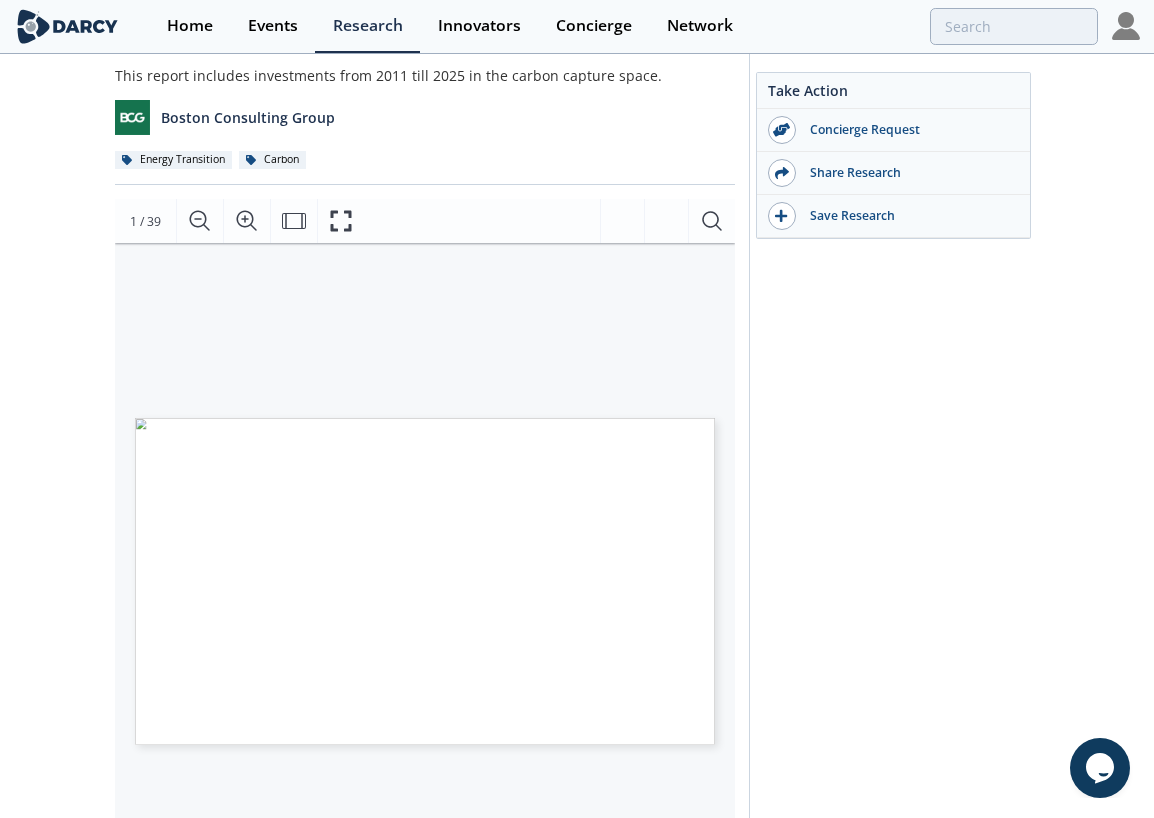 click at bounding box center (498, 679) 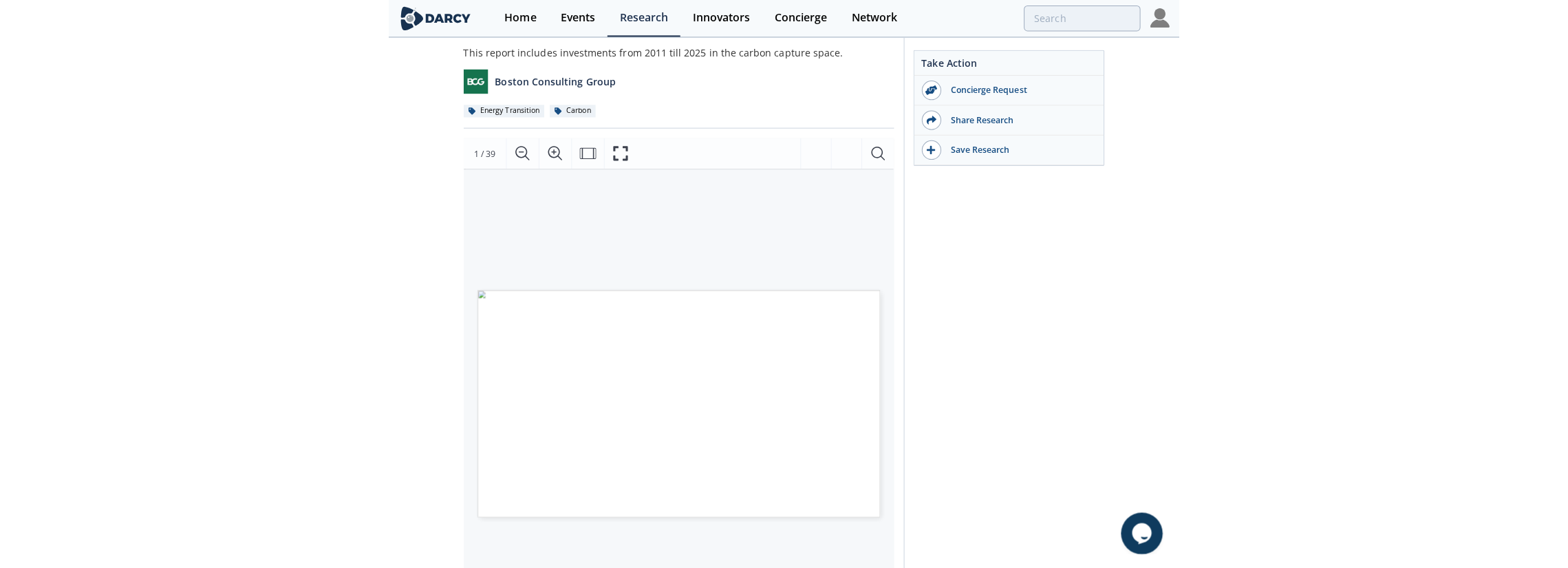 scroll, scrollTop: 0, scrollLeft: 0, axis: both 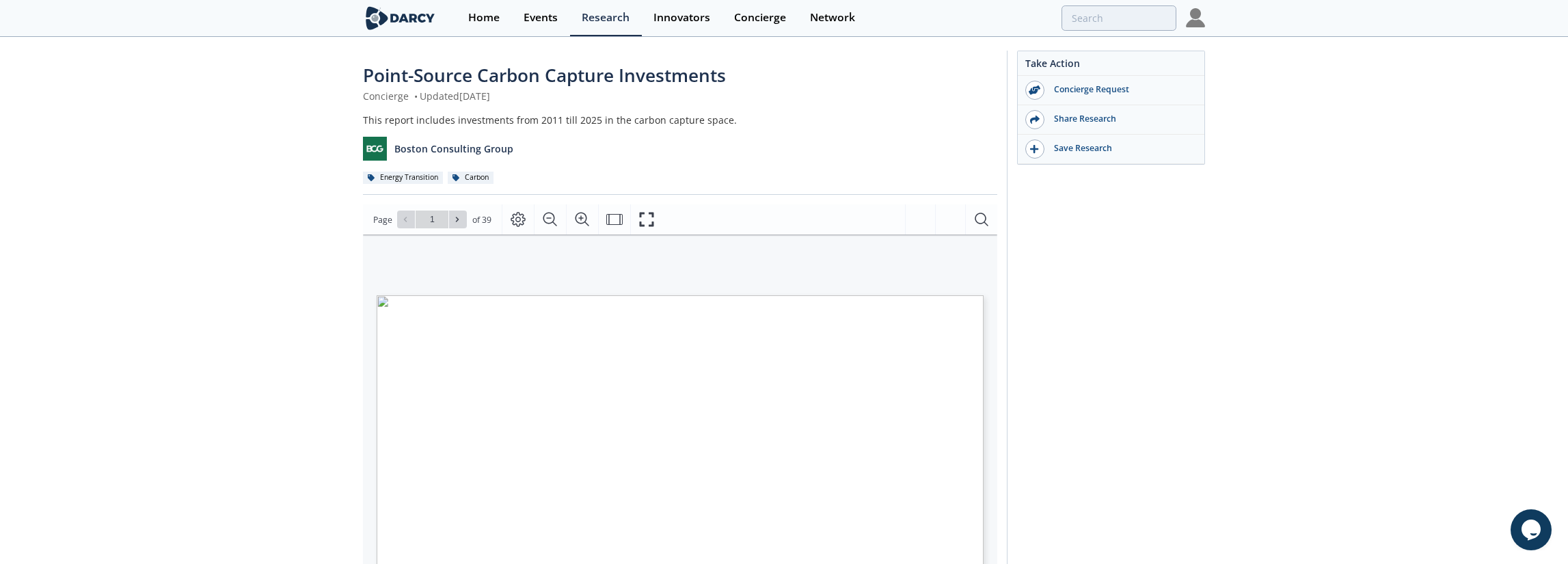 click at bounding box center (1117, 571) 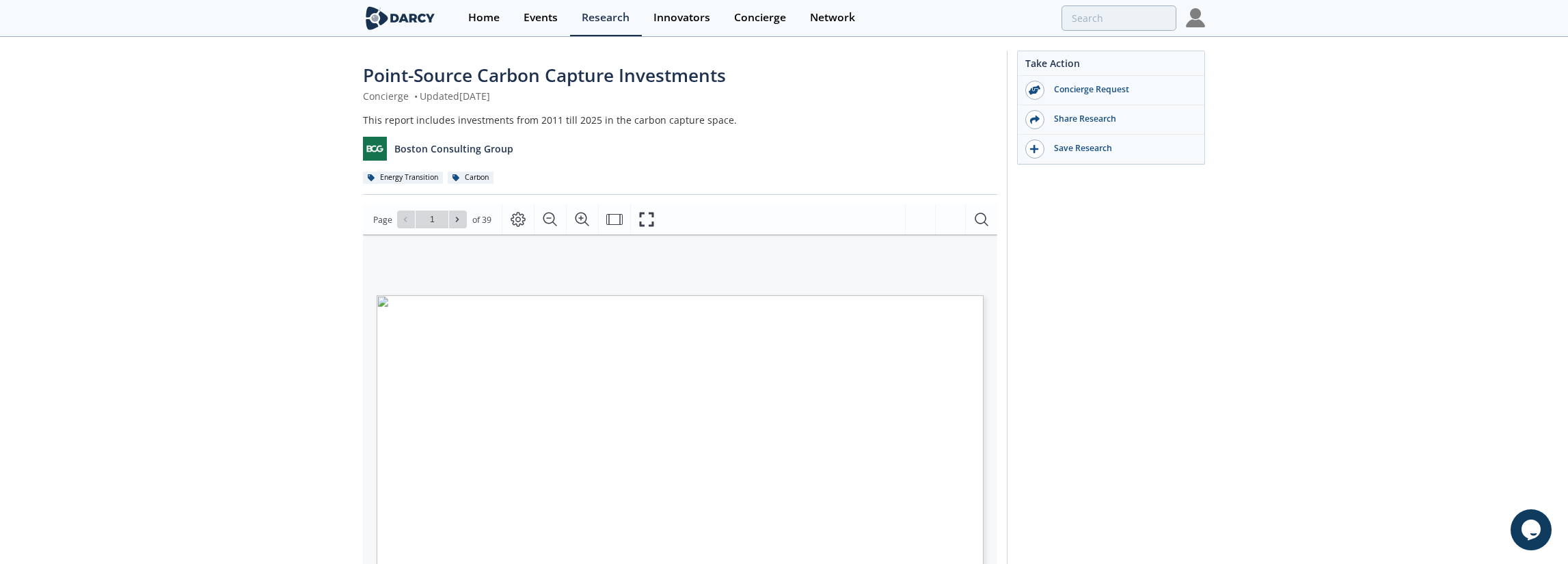 type on "2" 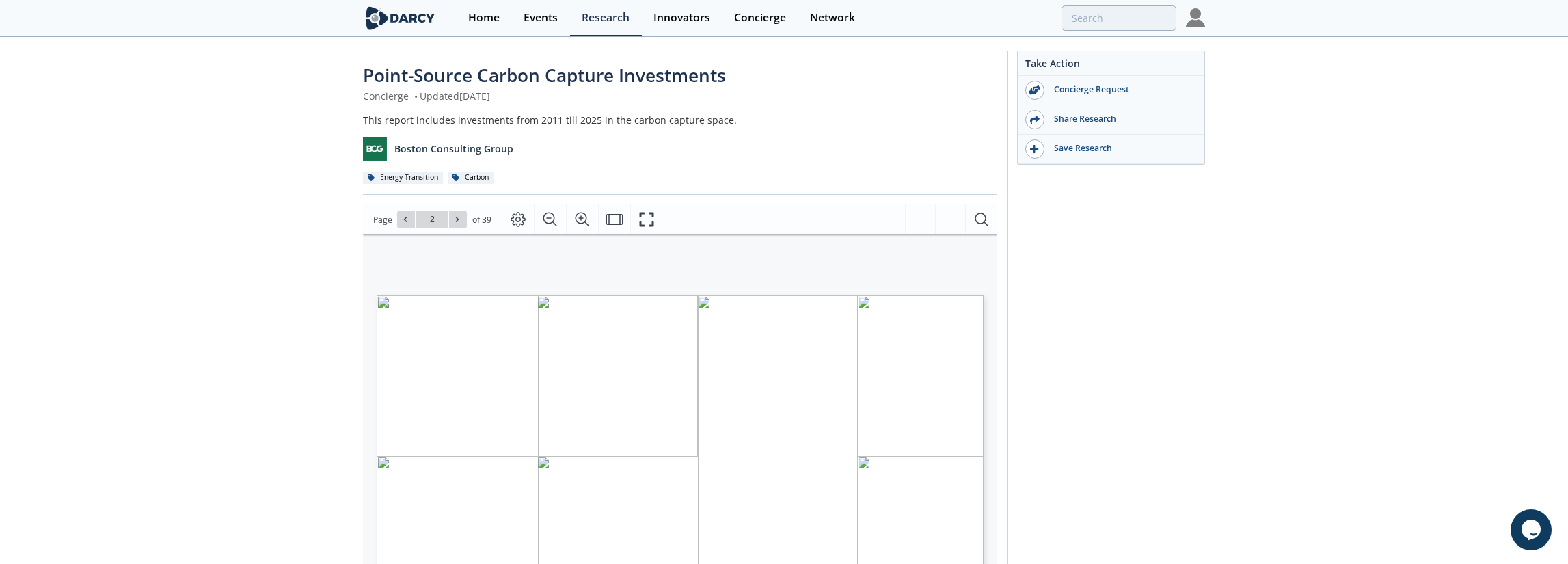 type on "3" 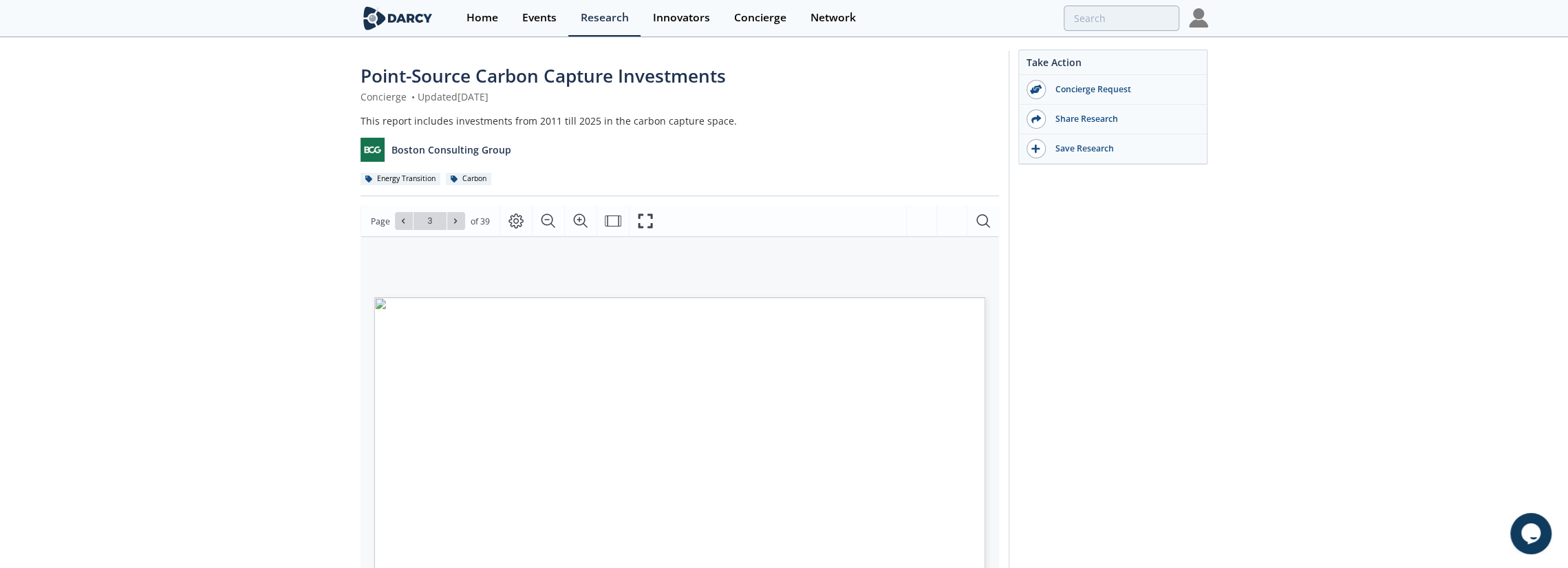 scroll, scrollTop: 138, scrollLeft: 0, axis: vertical 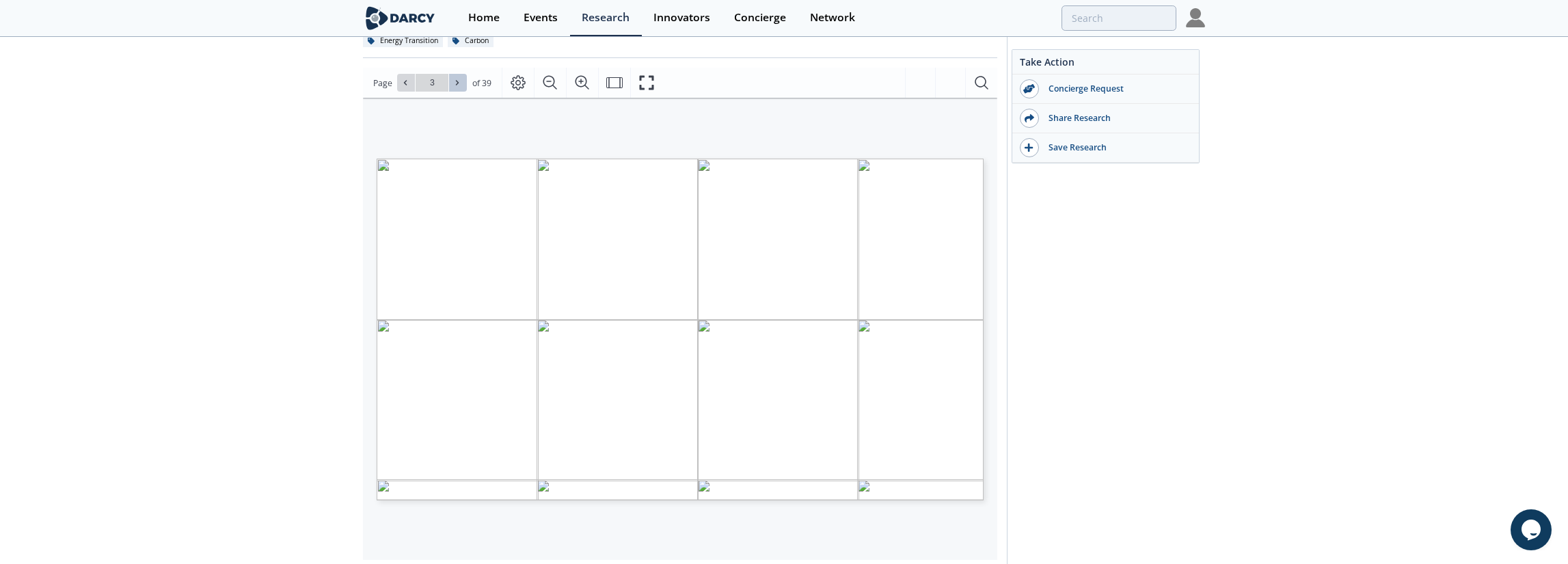 click at bounding box center [458, 83] 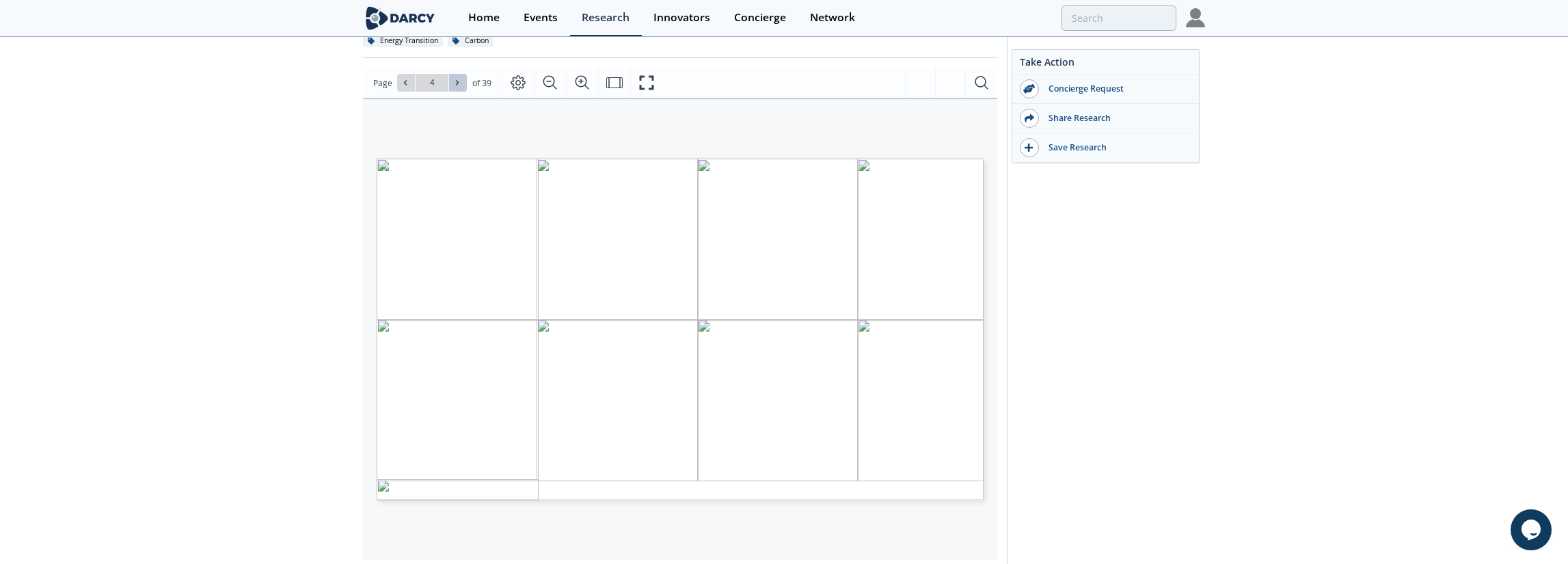 click at bounding box center (458, 83) 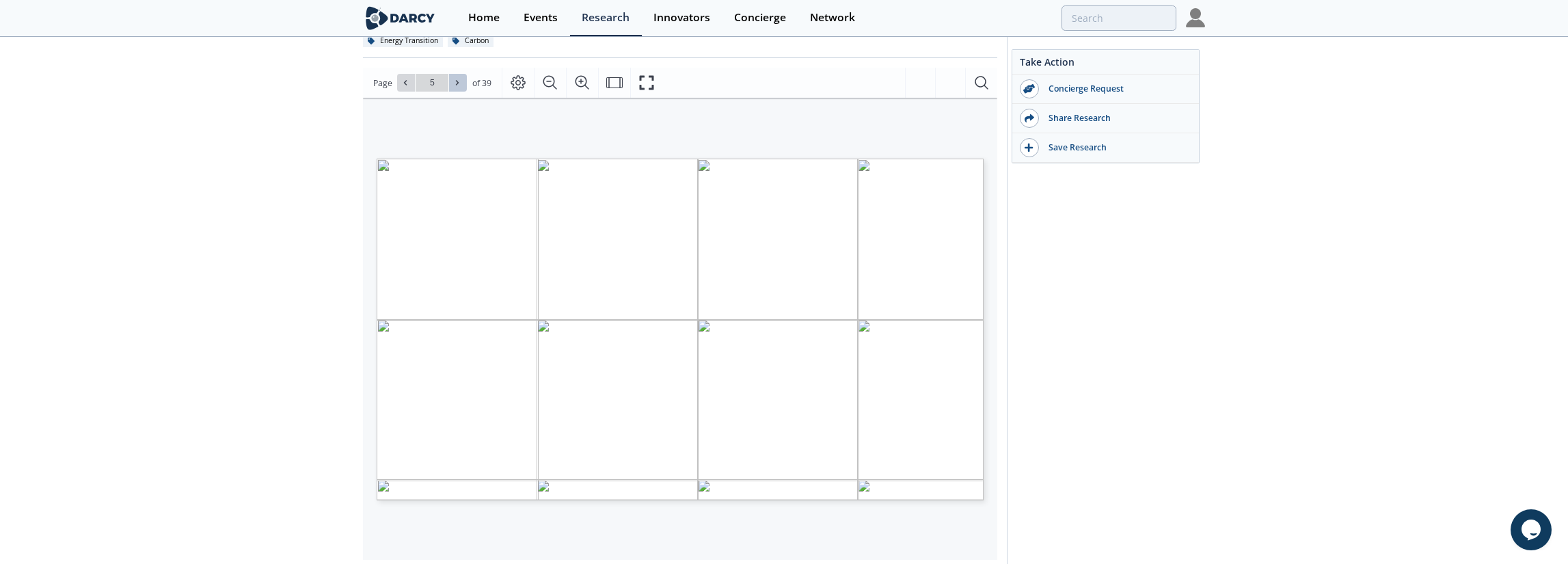 click 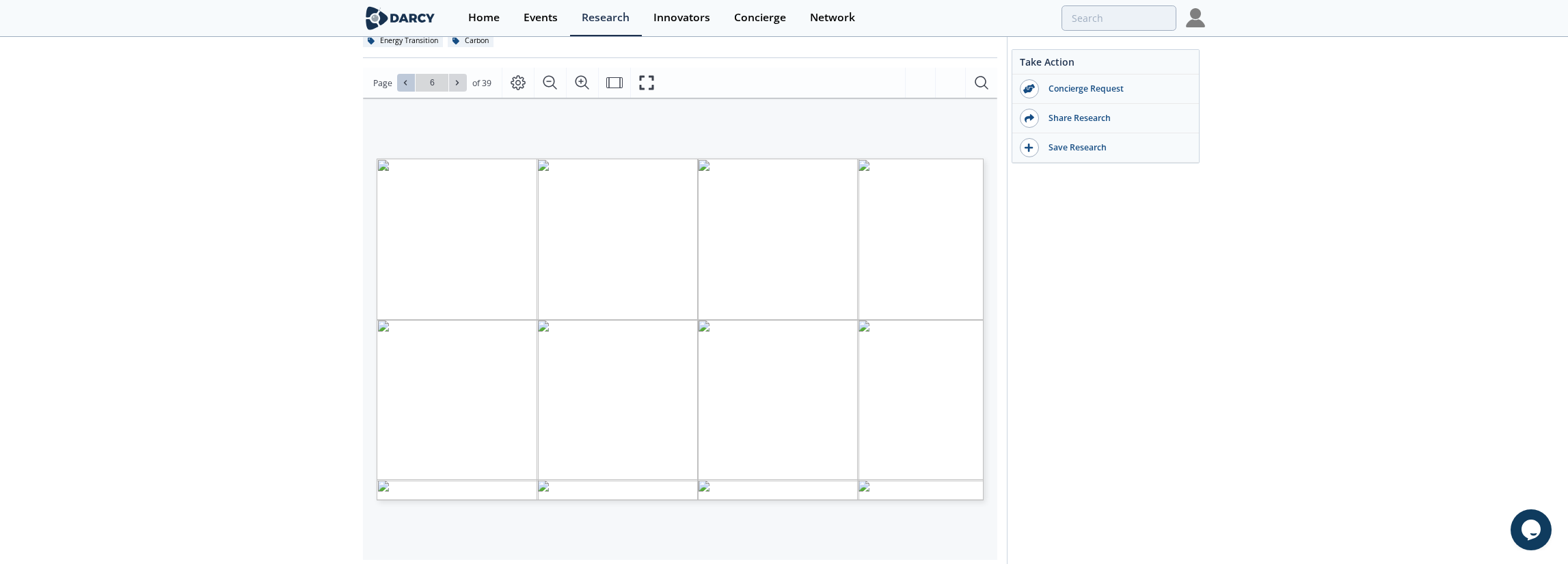 click 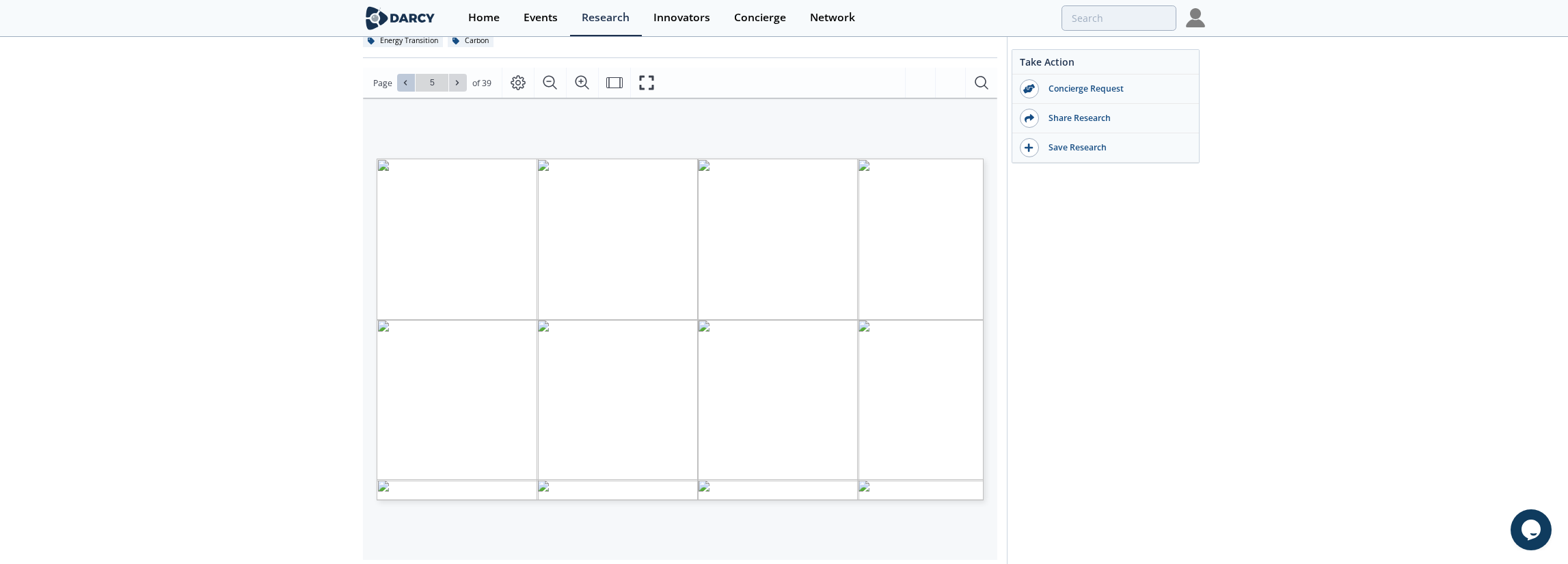 click 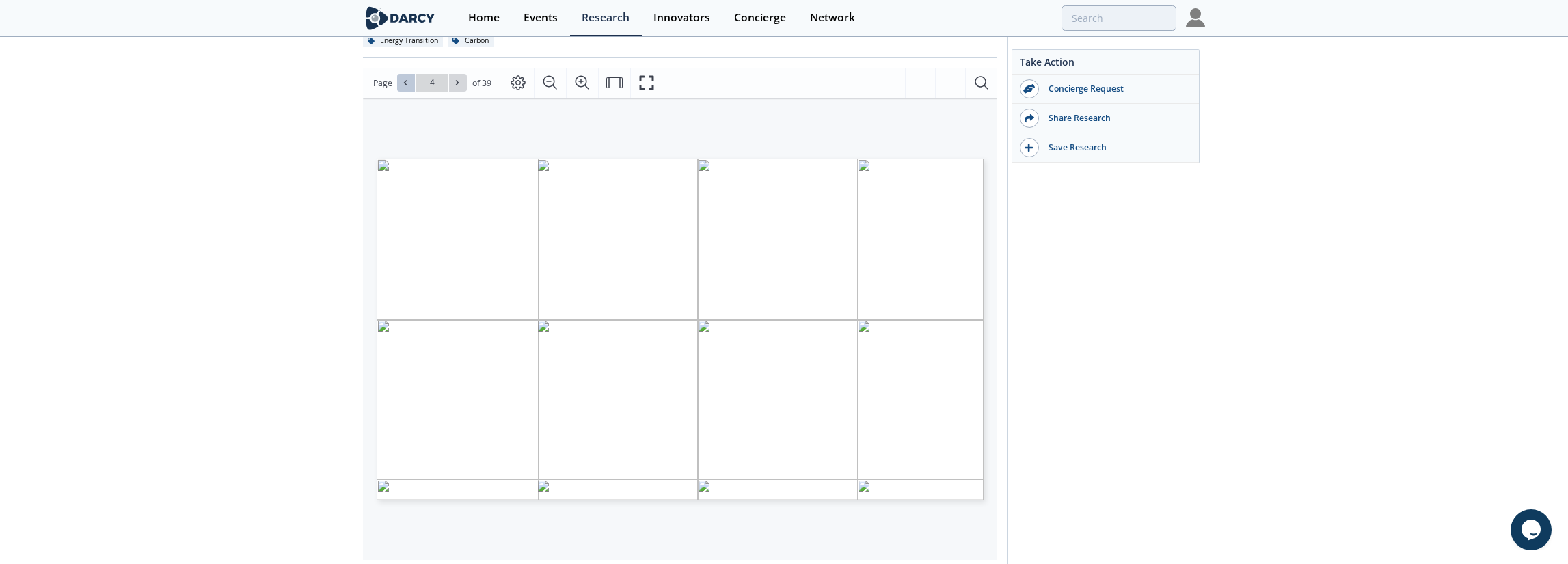 click 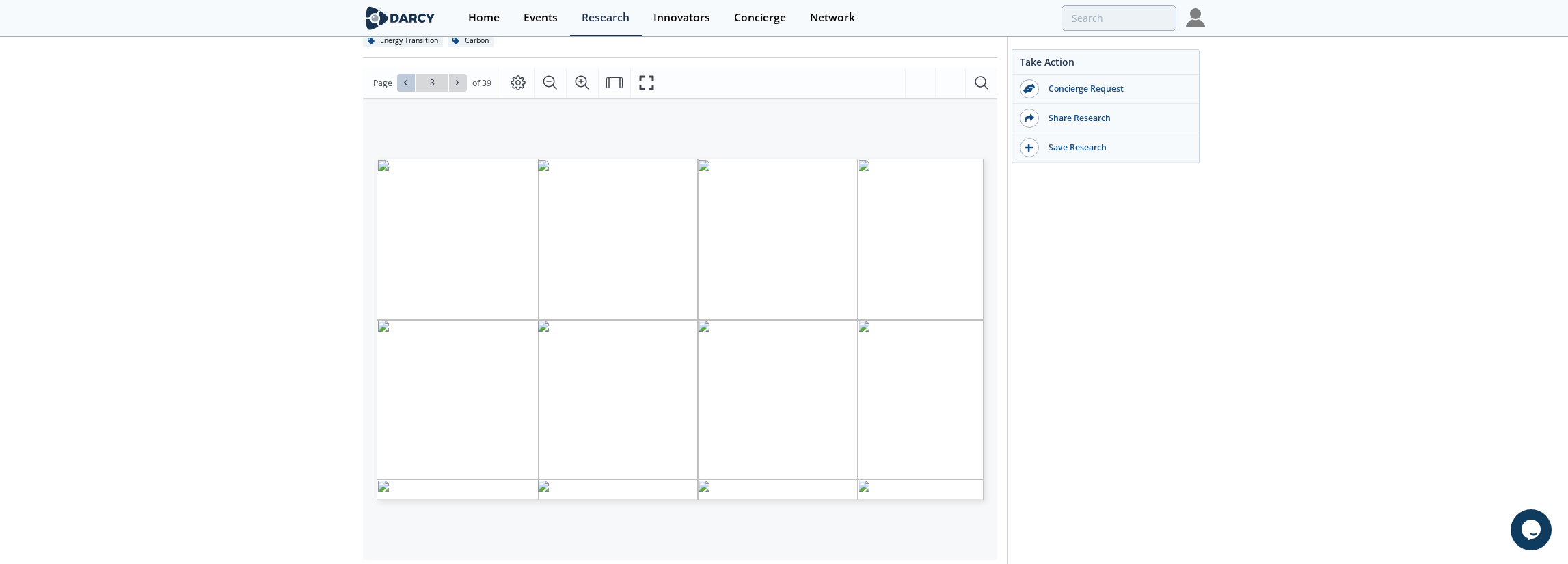 click 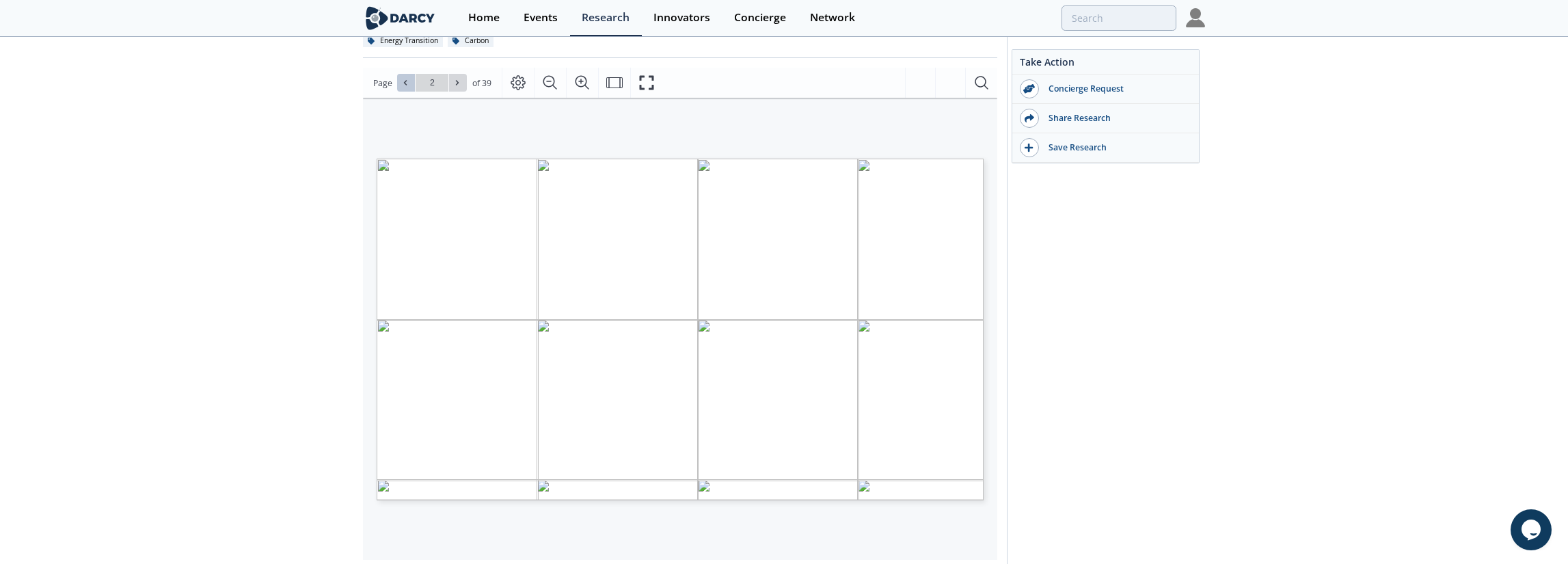 click at bounding box center [406, 83] 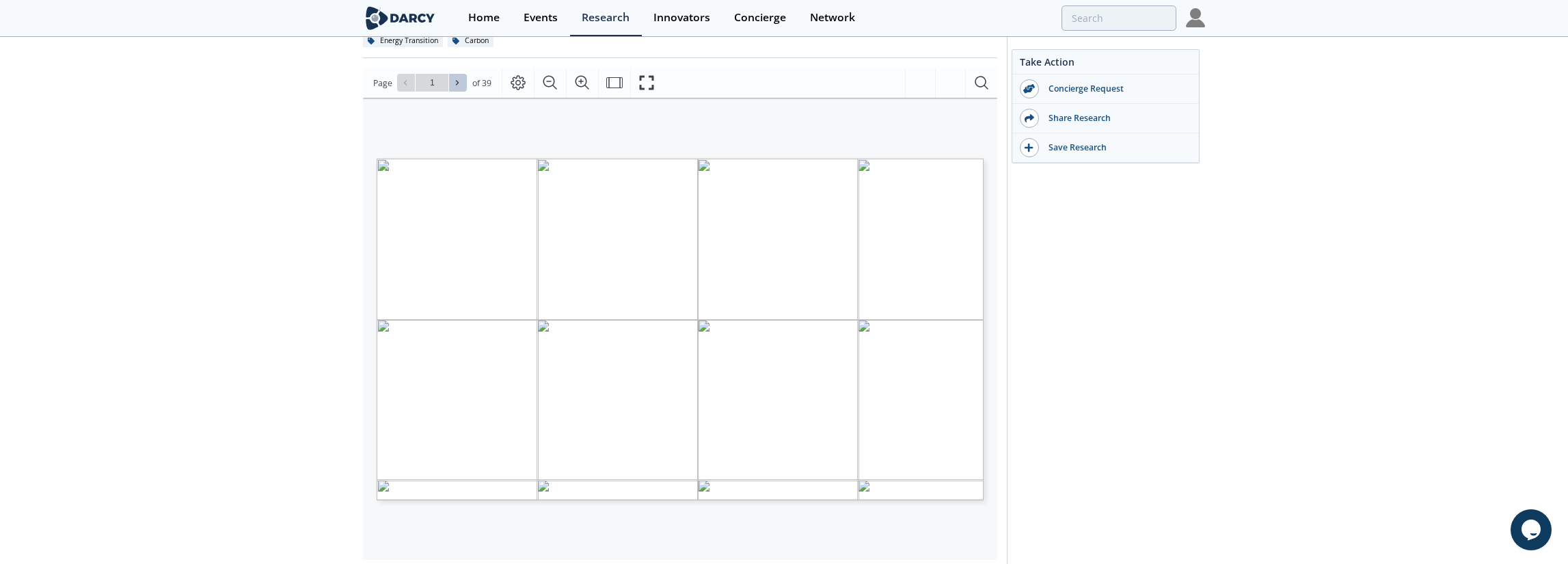 click 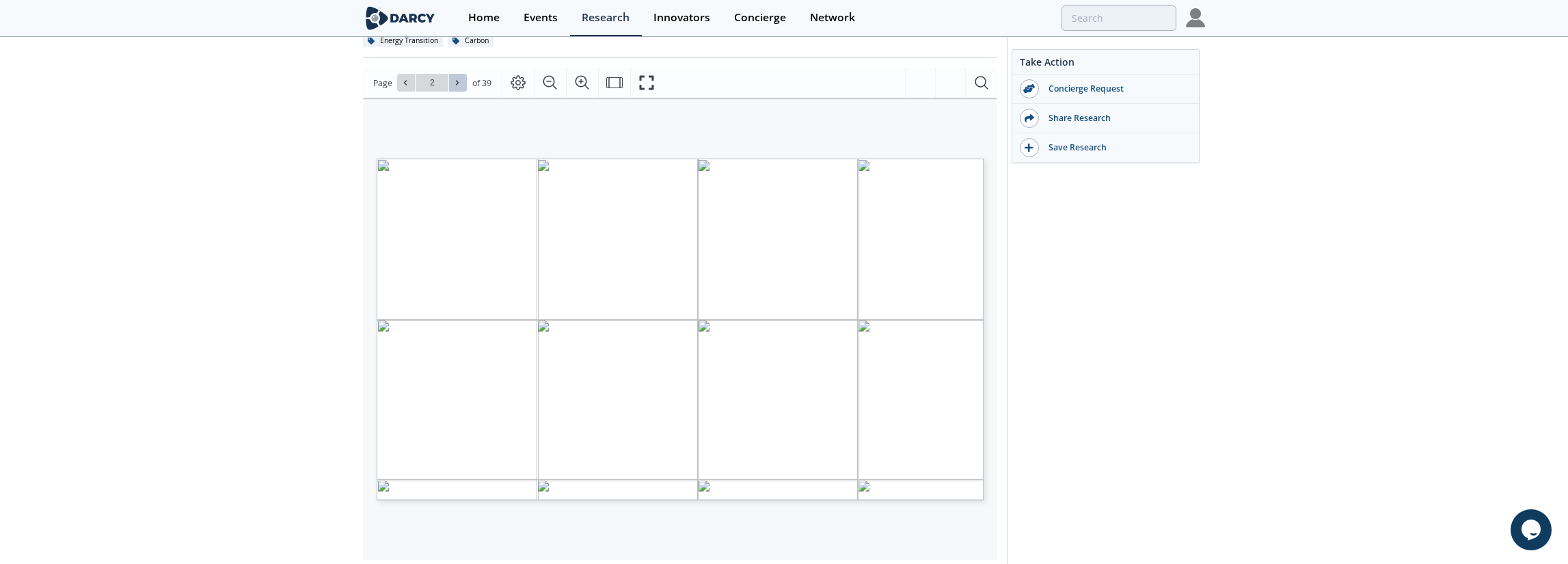click 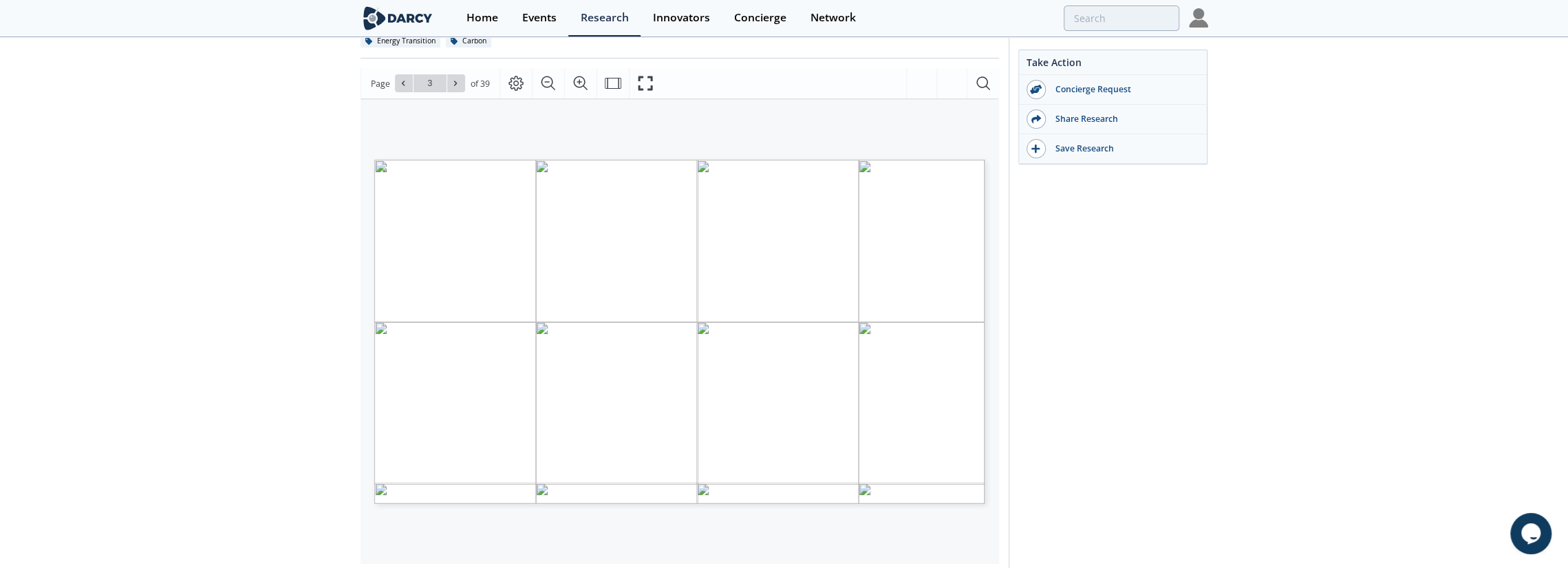 drag, startPoint x: 264, startPoint y: 301, endPoint x: 272, endPoint y: 287, distance: 16.124515 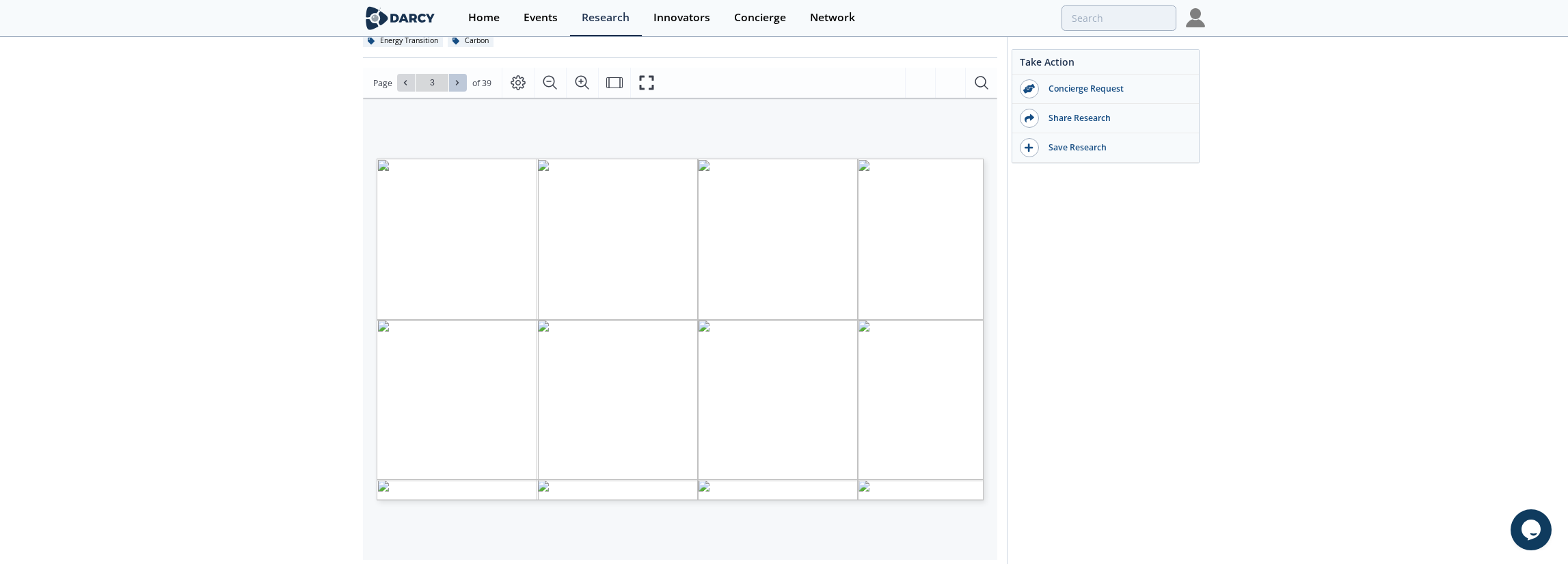 click 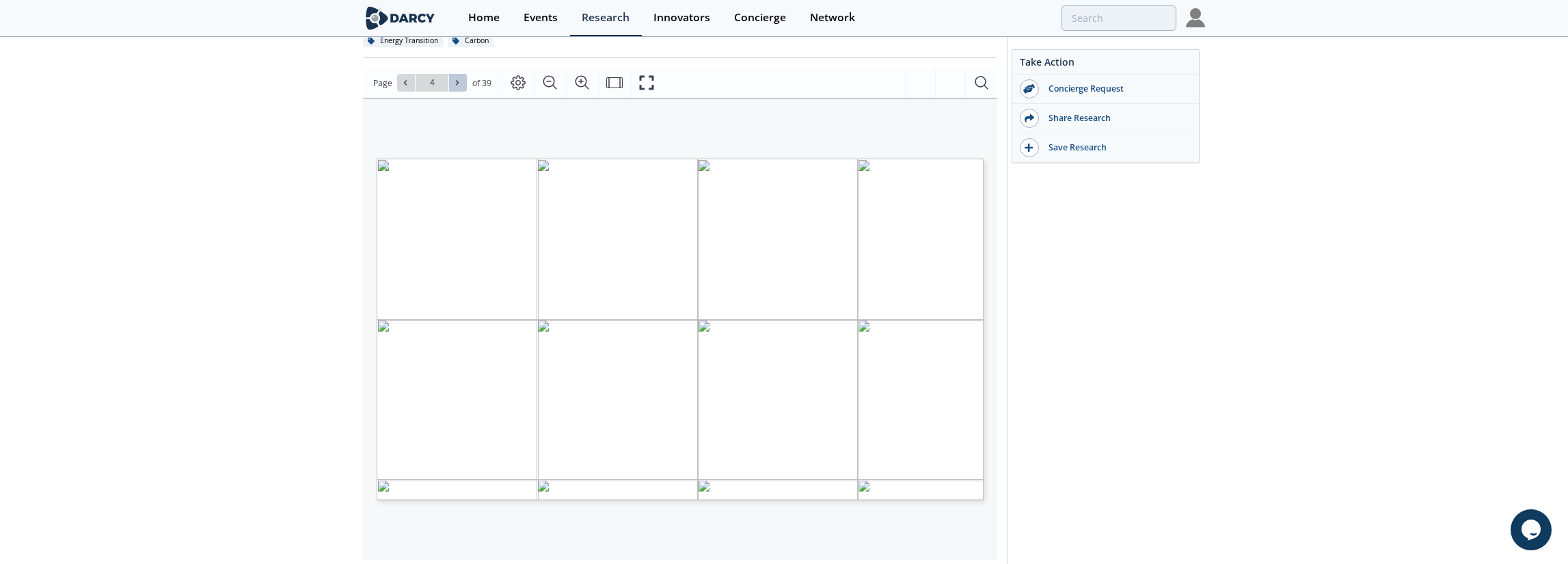 click 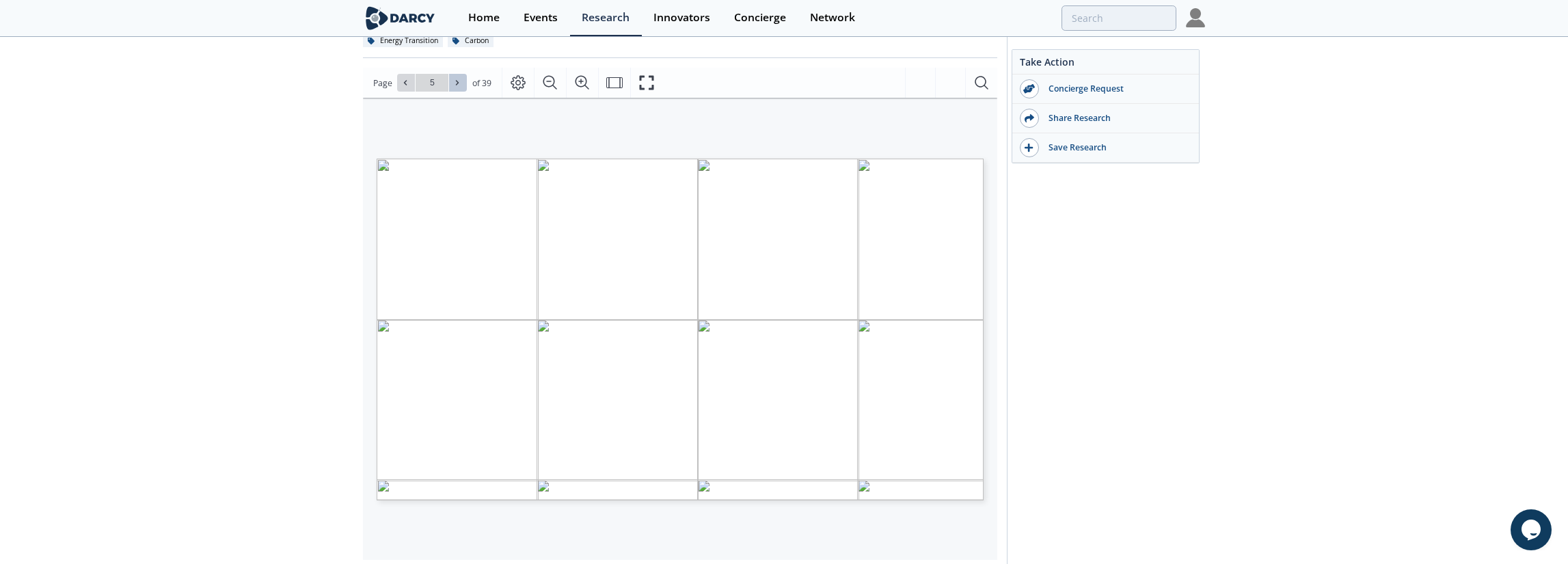click at bounding box center (458, 83) 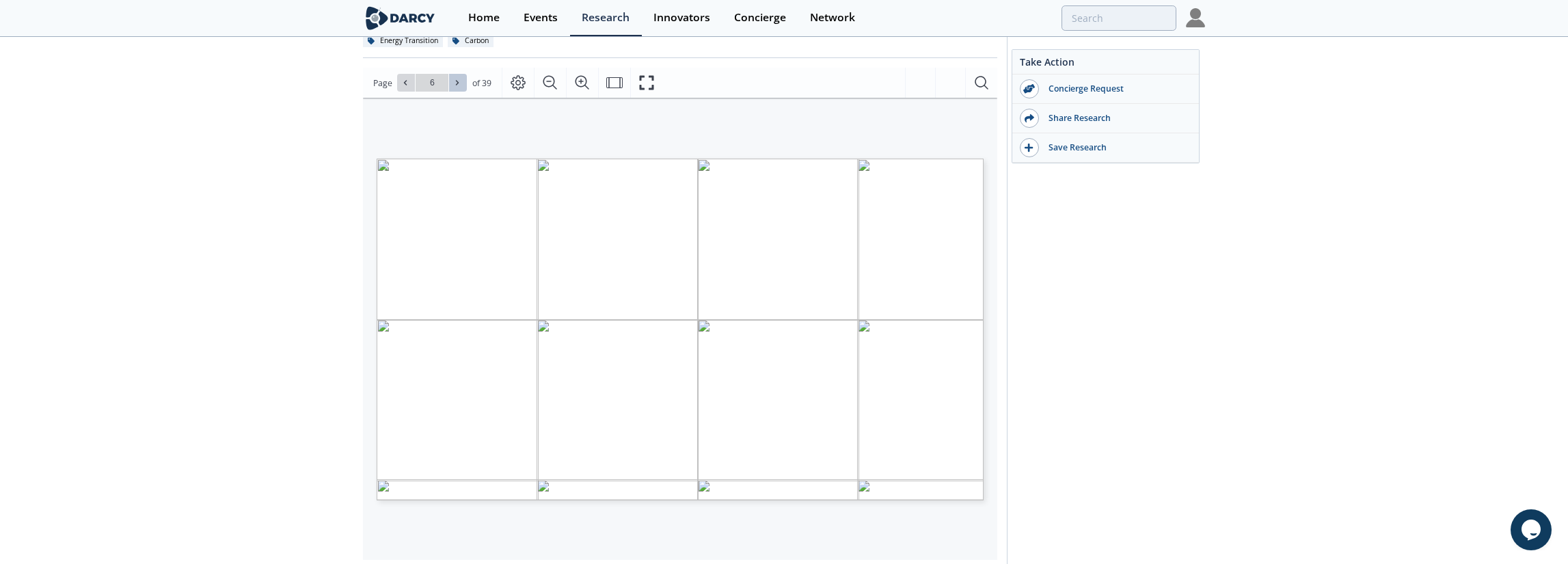 click 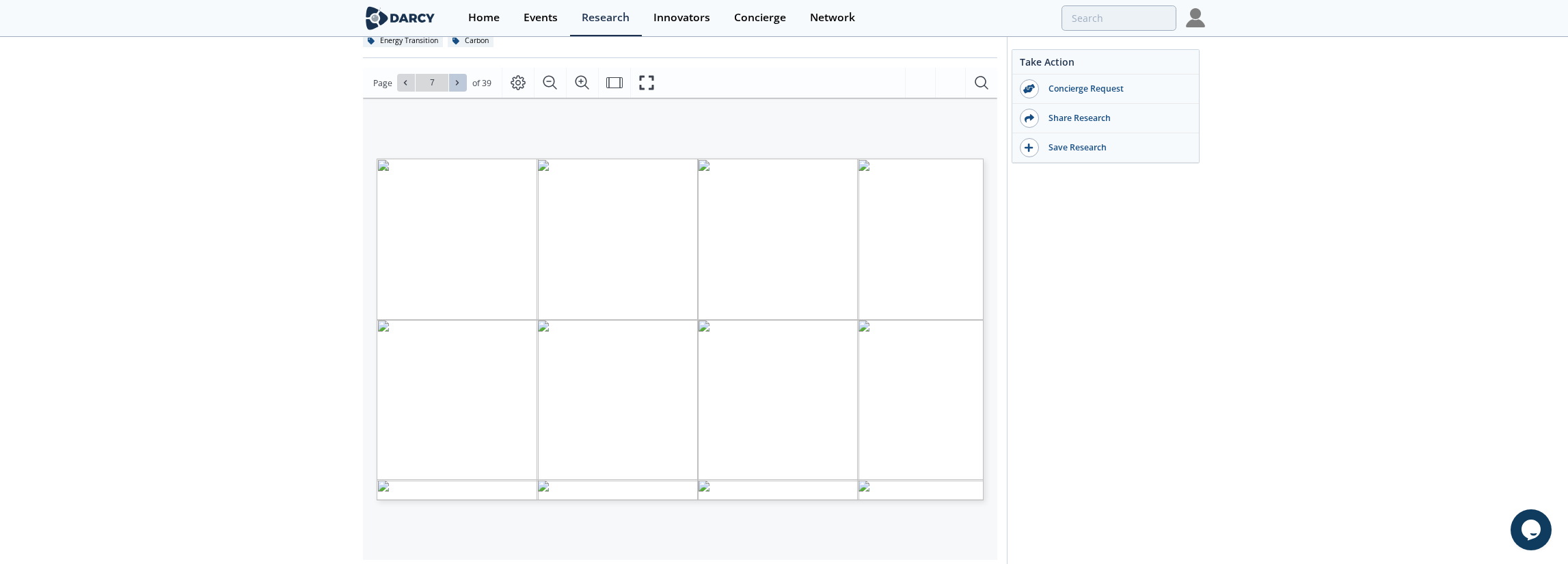 click 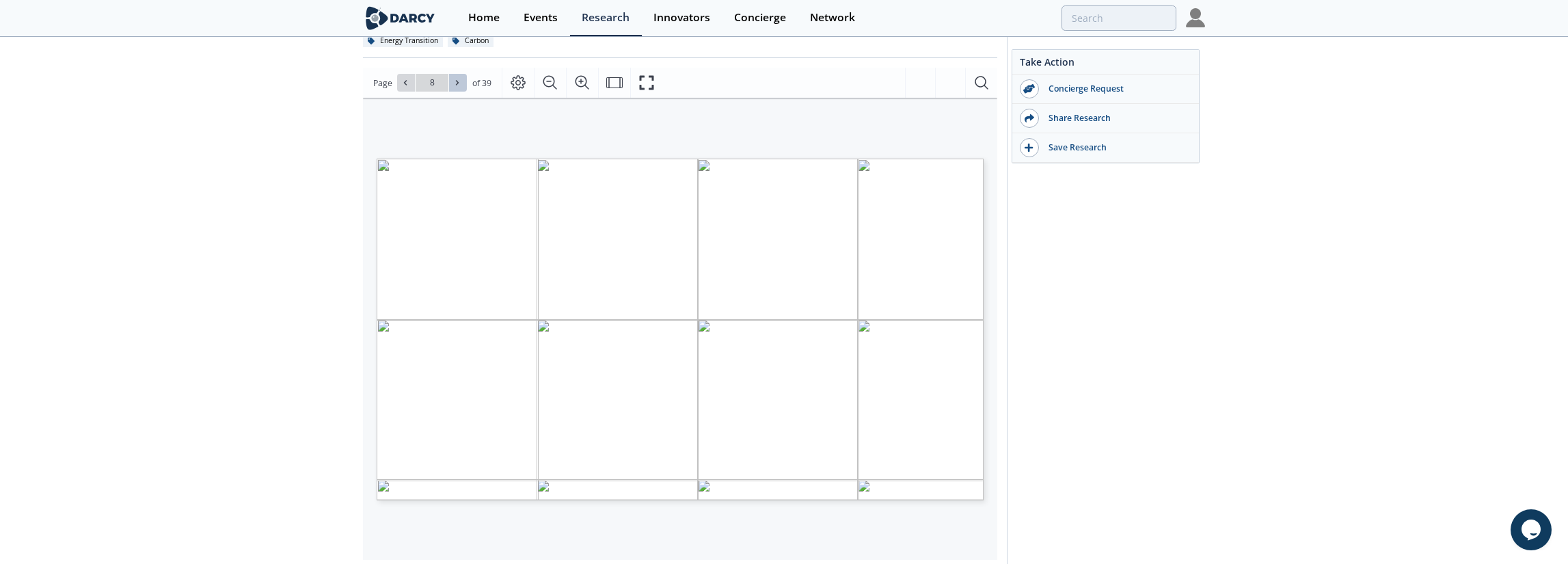 click 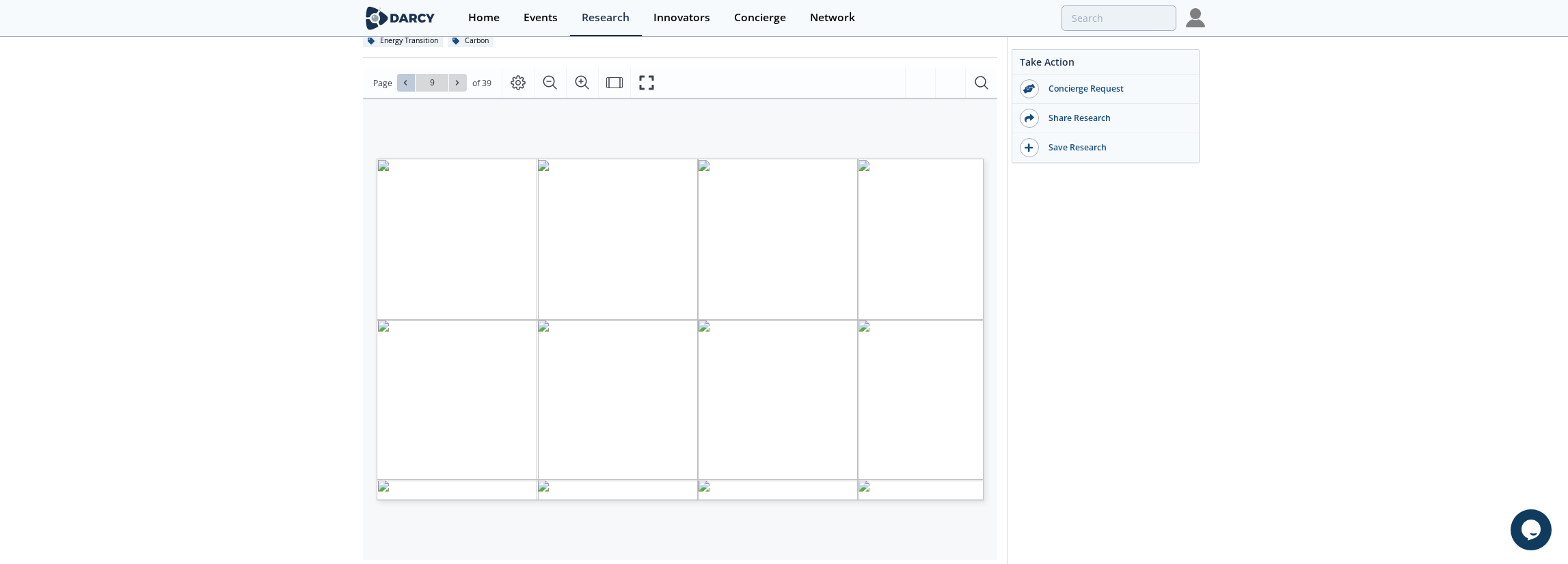 click at bounding box center (406, 83) 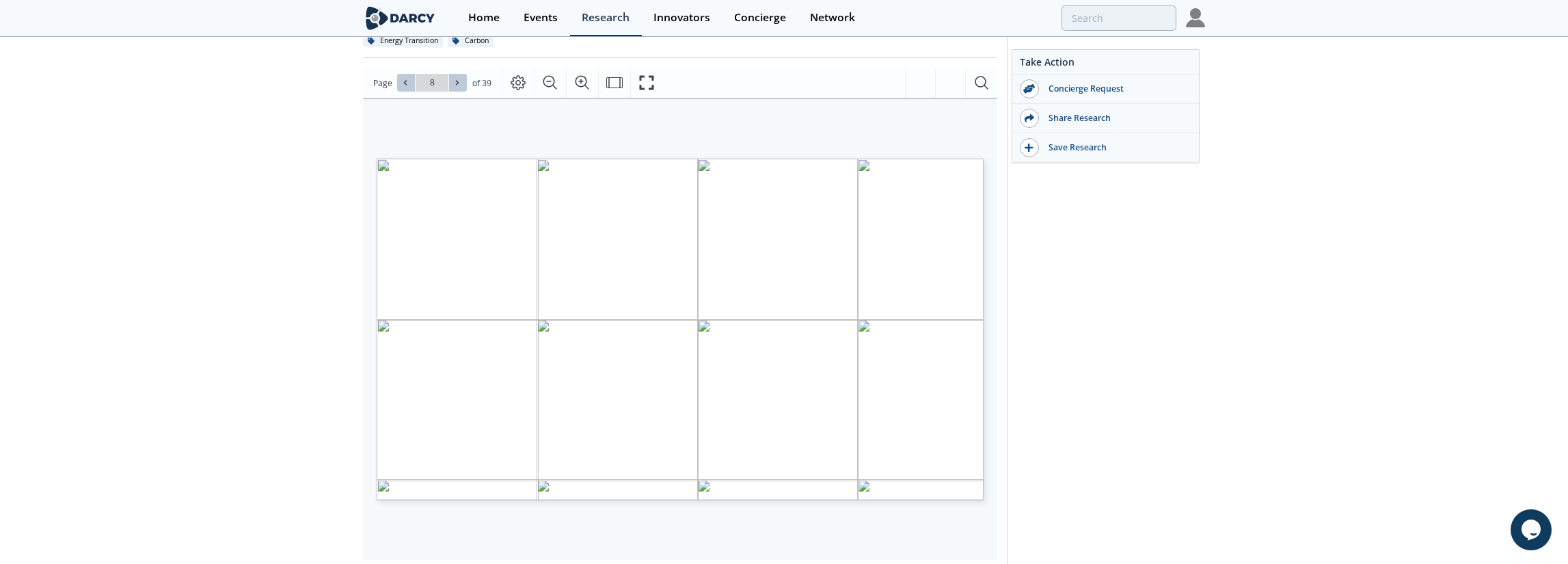 click 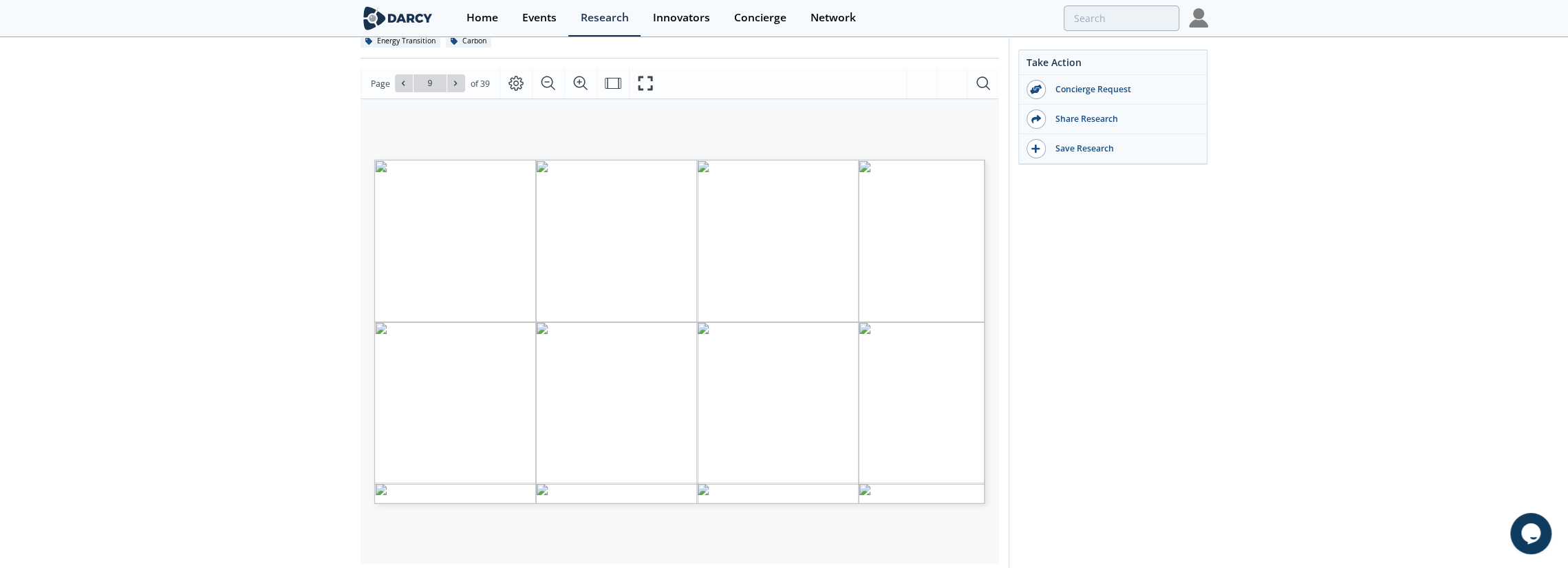 click on "Point-Source Carbon Capture Investments
Concierge
•
Updated  [DATE]
This report includes investments from 2011 till 2025 in the carbon capture space.
Boston Consulting Group
Energy Transition
Carbon
Related Content" 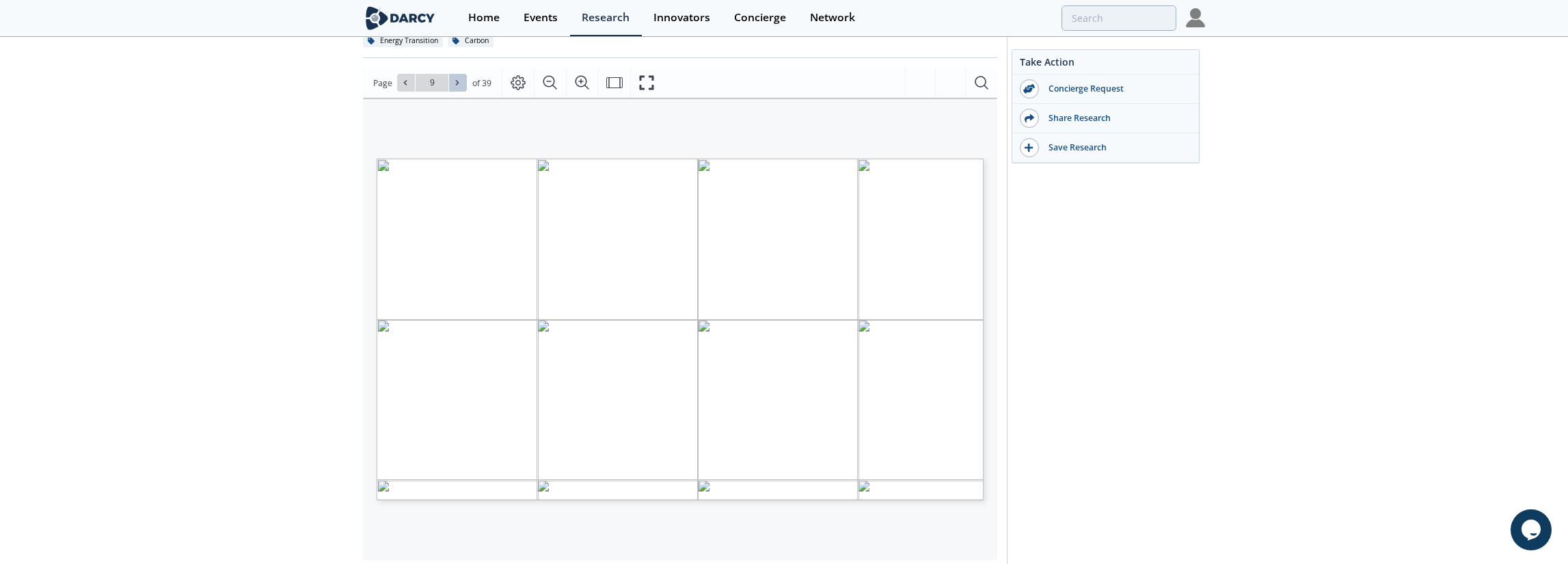 click 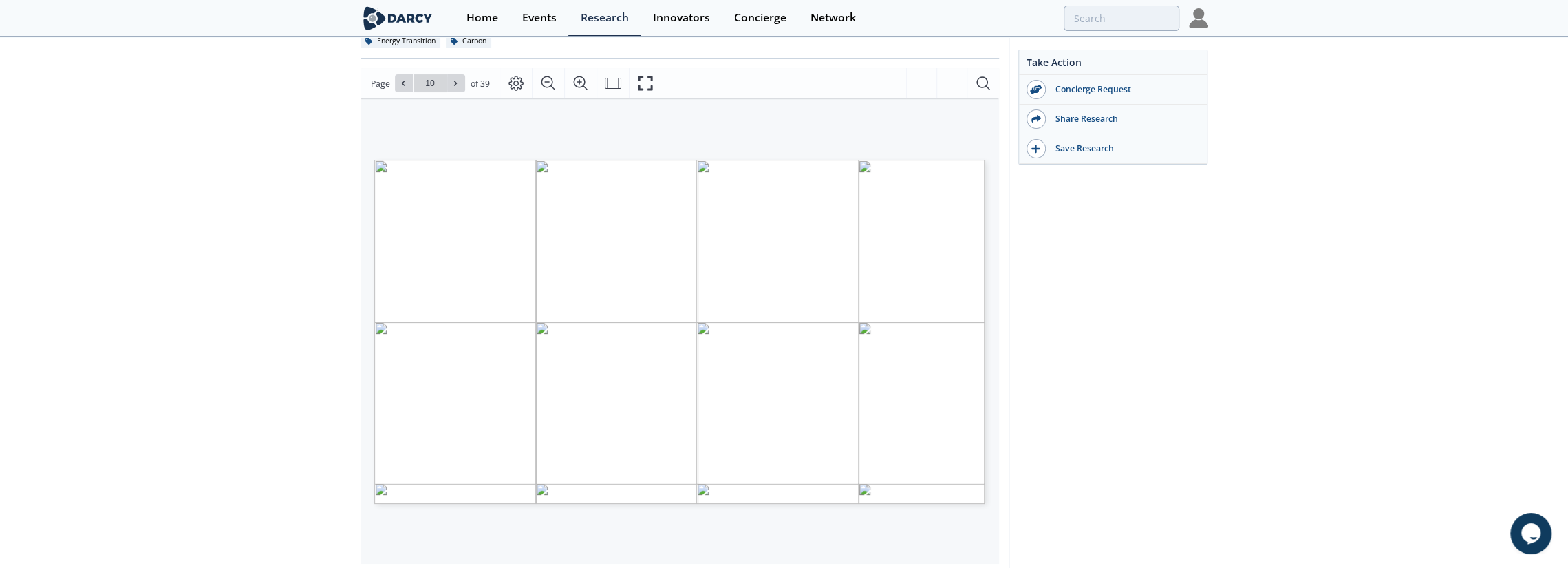click on "Point-Source Carbon Capture Investments
Concierge
•
Updated  [DATE]
This report includes investments from 2011 till 2025 in the carbon capture space.
Boston Consulting Group
Energy Transition
Carbon
Related Content" 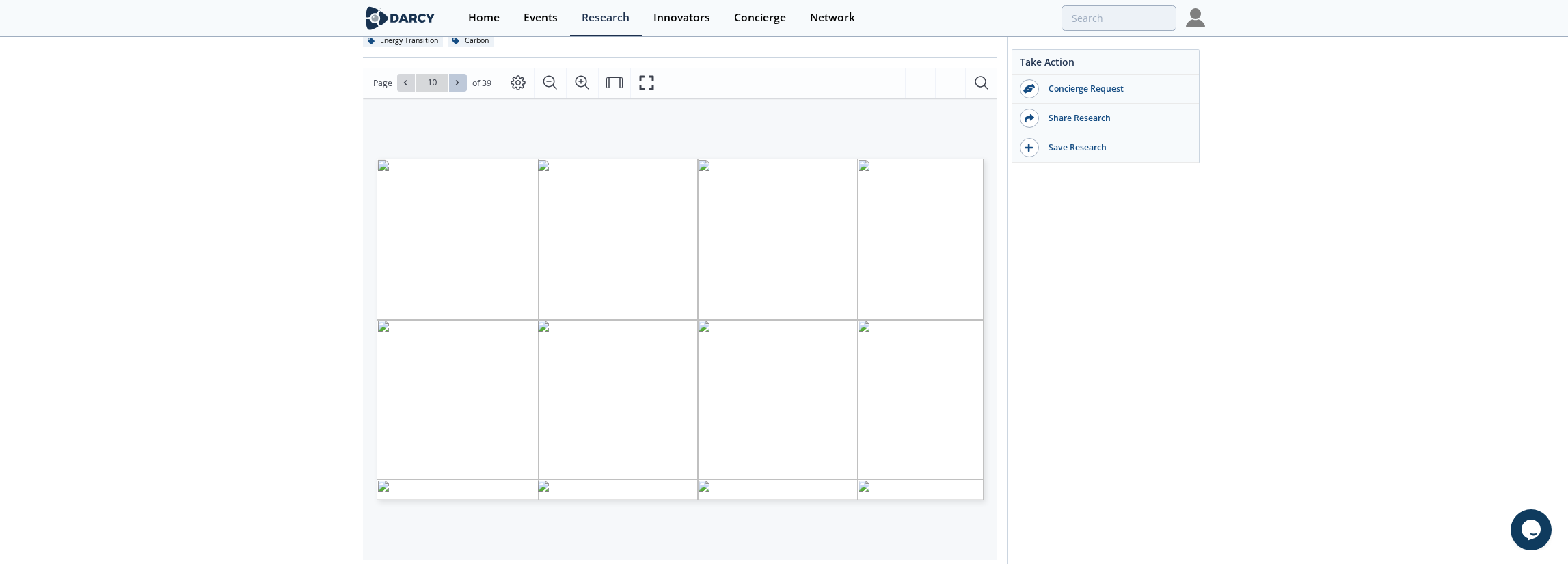 click at bounding box center [458, 83] 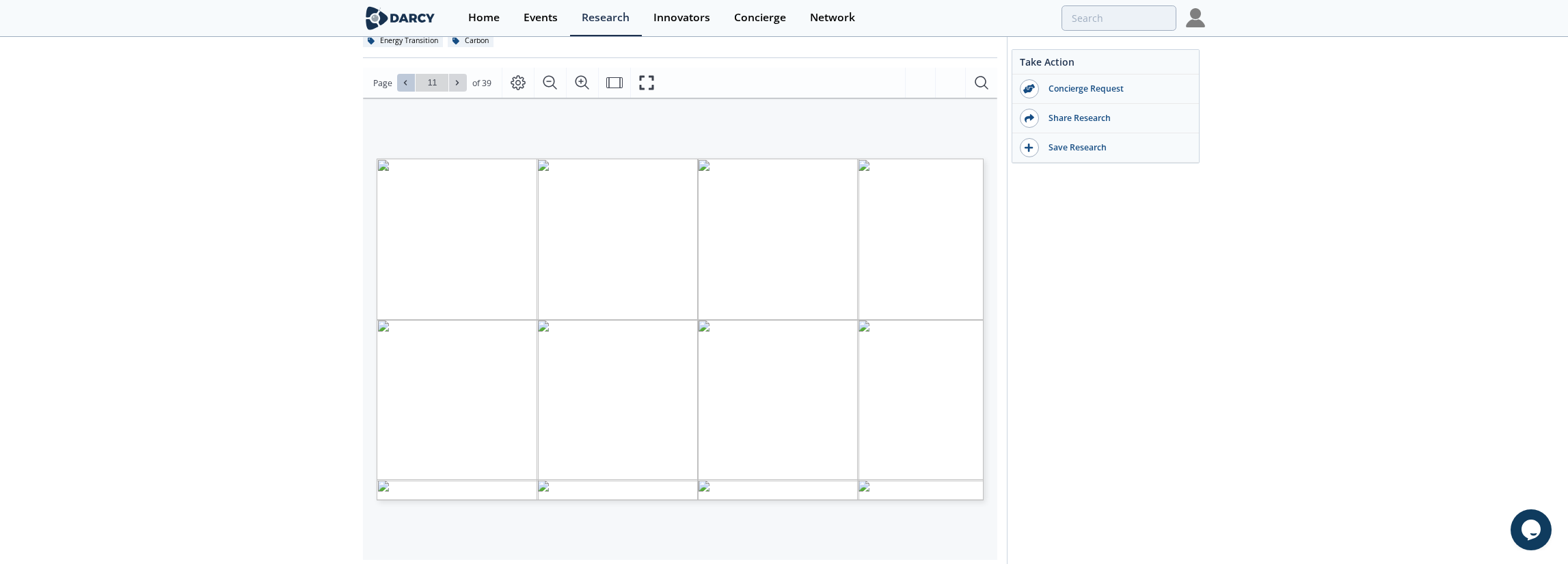 click 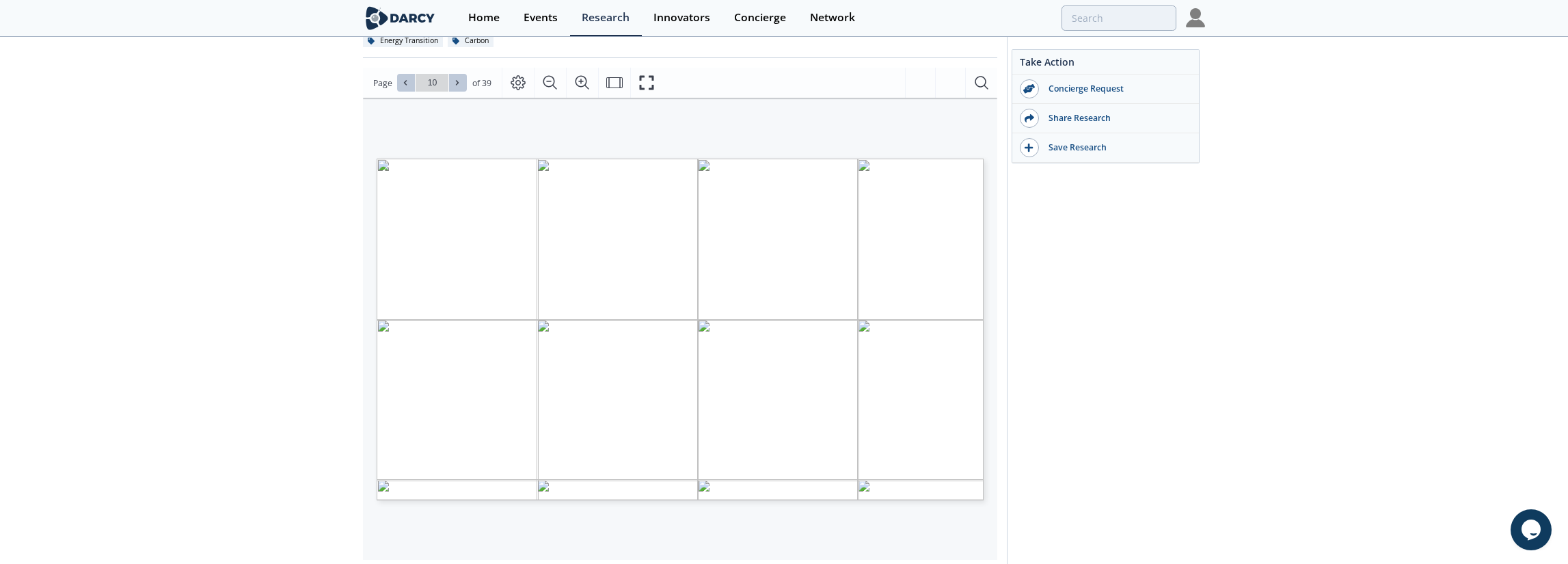 click 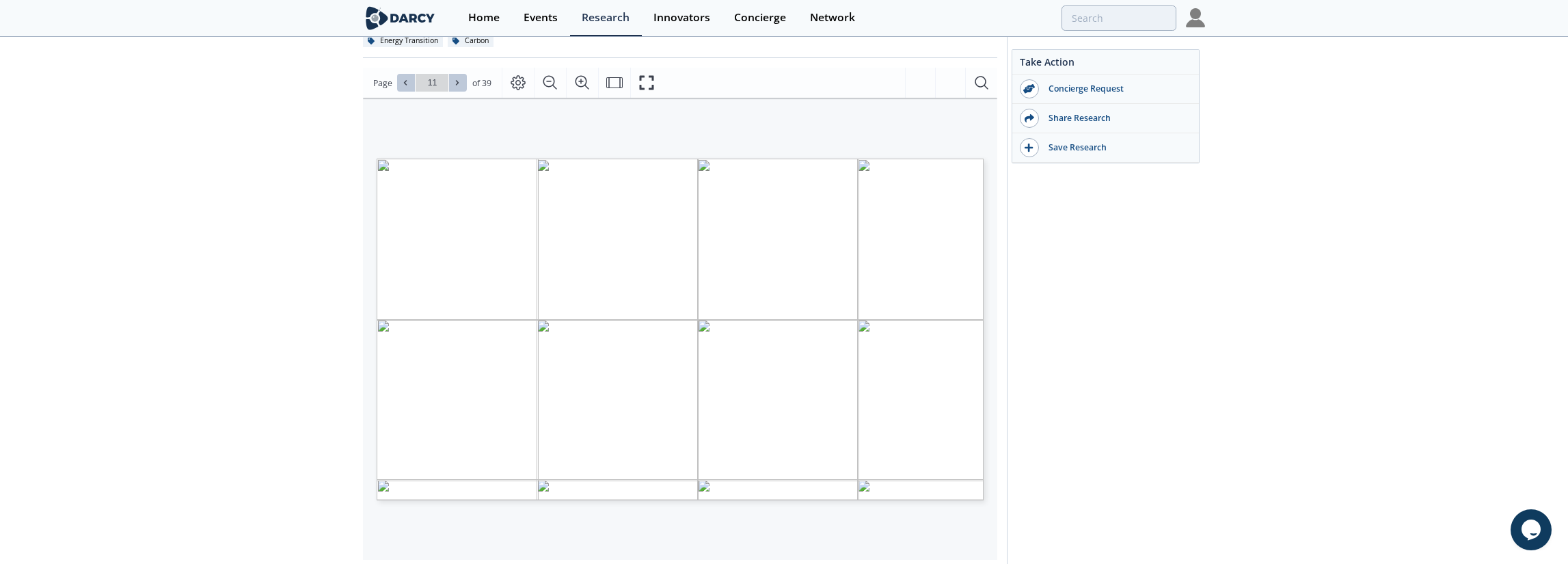 click 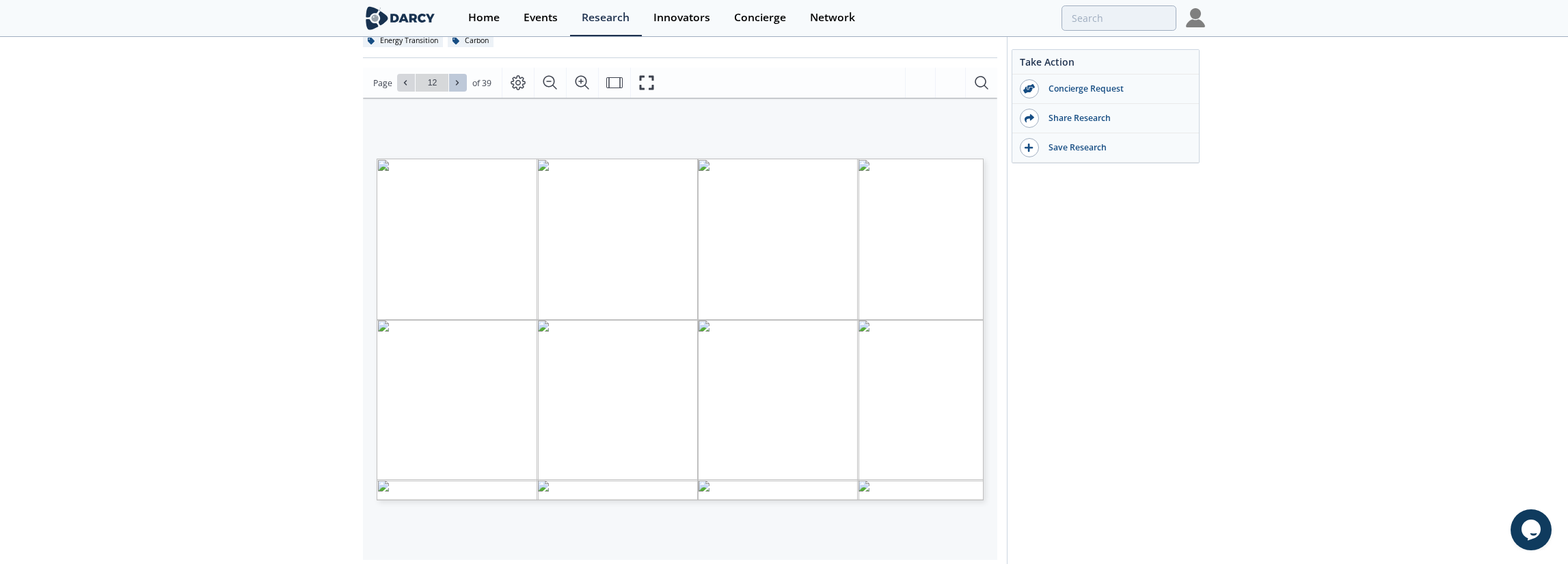 click 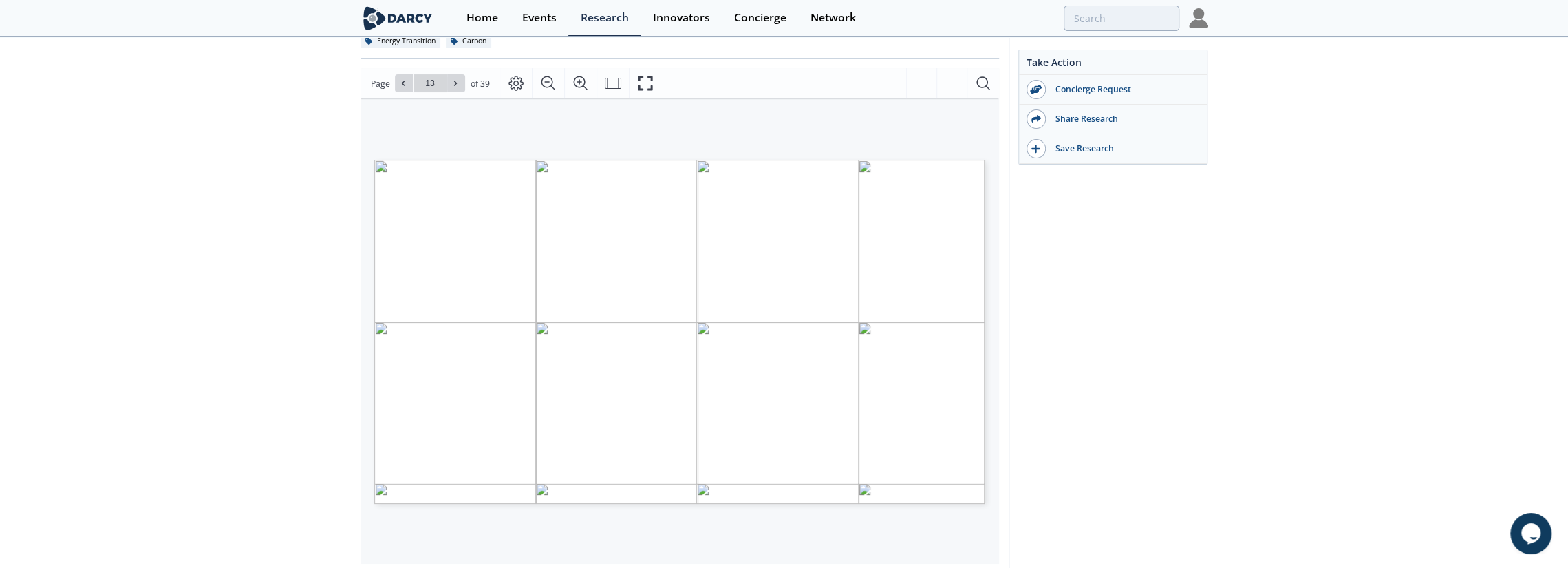click on "Point-Source Carbon Capture Investments
Concierge
•
Updated  [DATE]
This report includes investments from 2011 till 2025 in the carbon capture space.
Boston Consulting Group
Energy Transition
Carbon
Related Content" 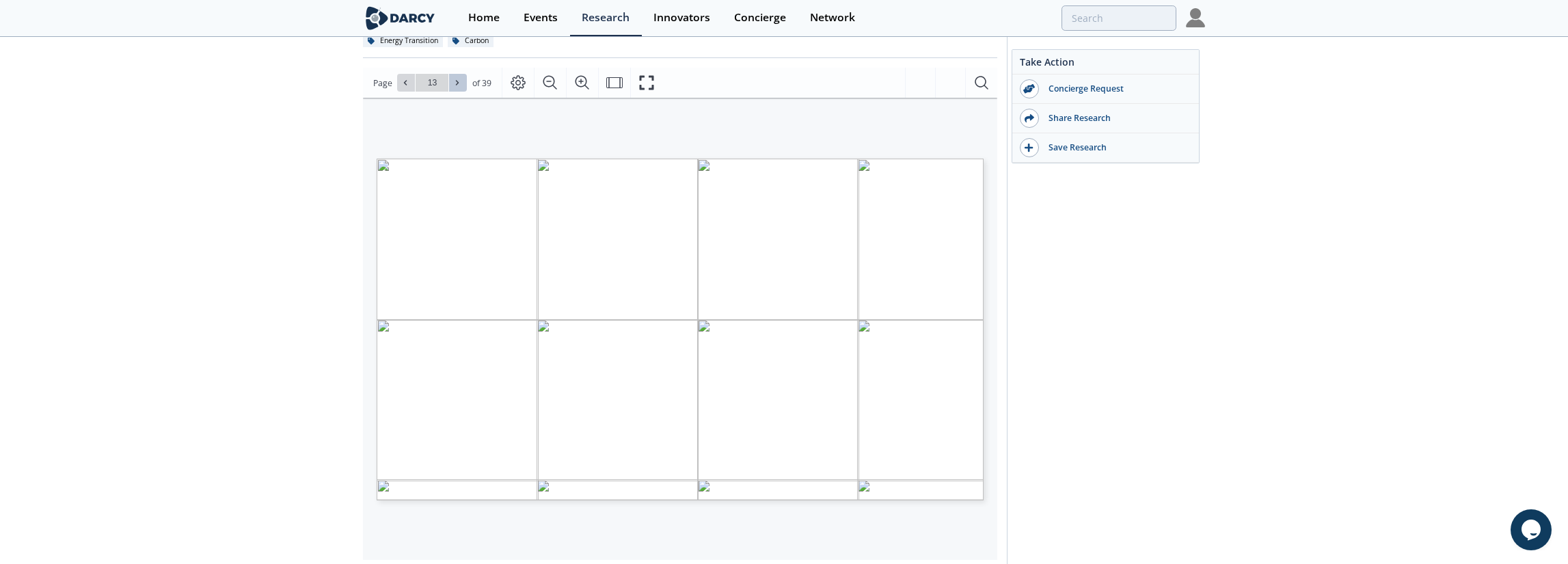 click 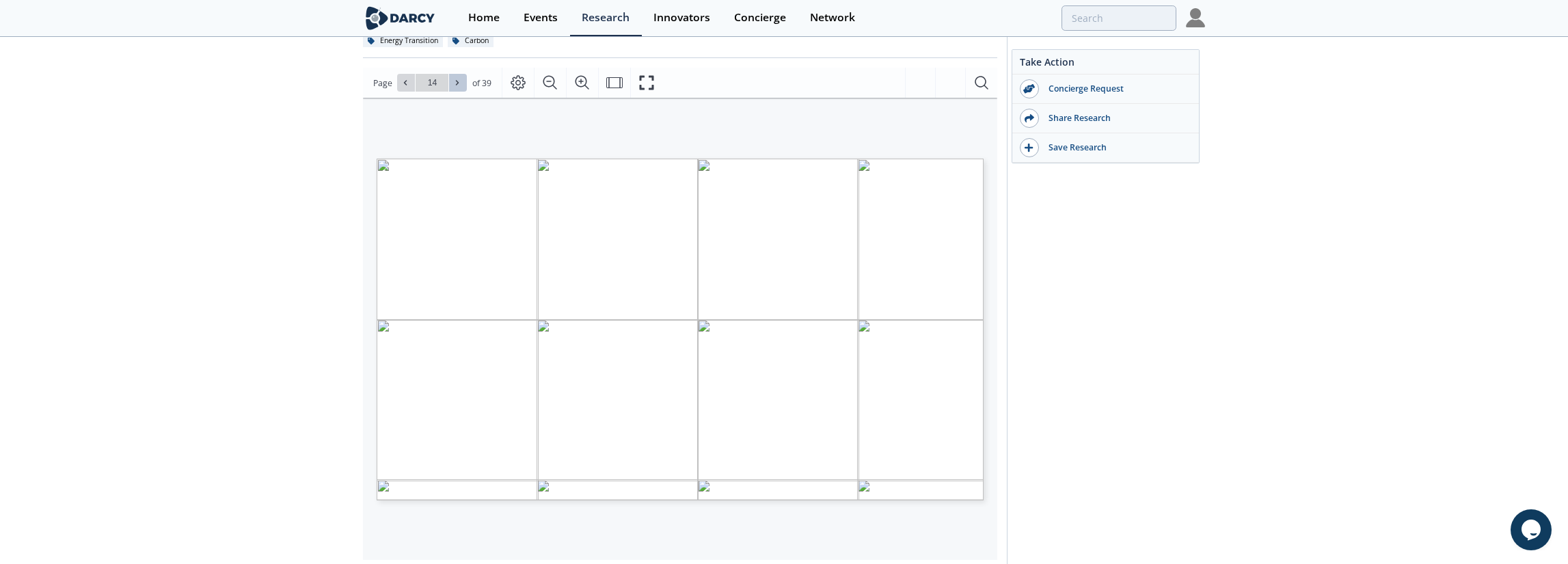 click at bounding box center [458, 83] 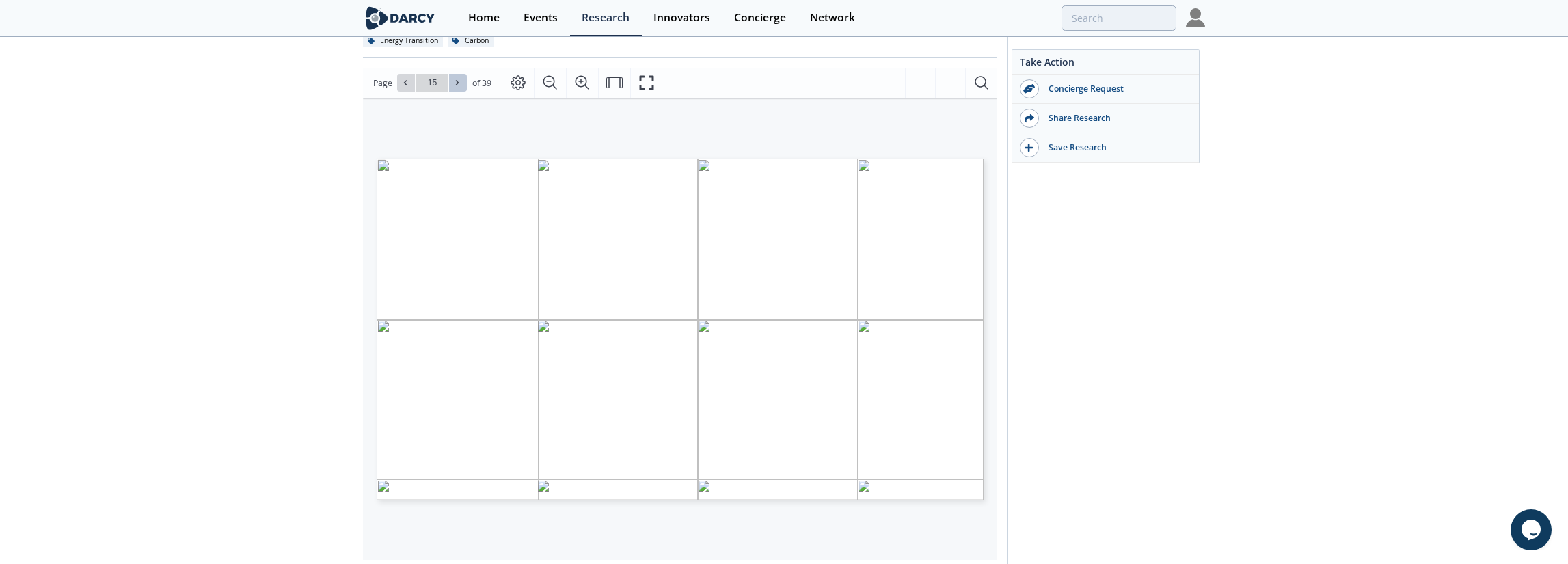 click at bounding box center [458, 83] 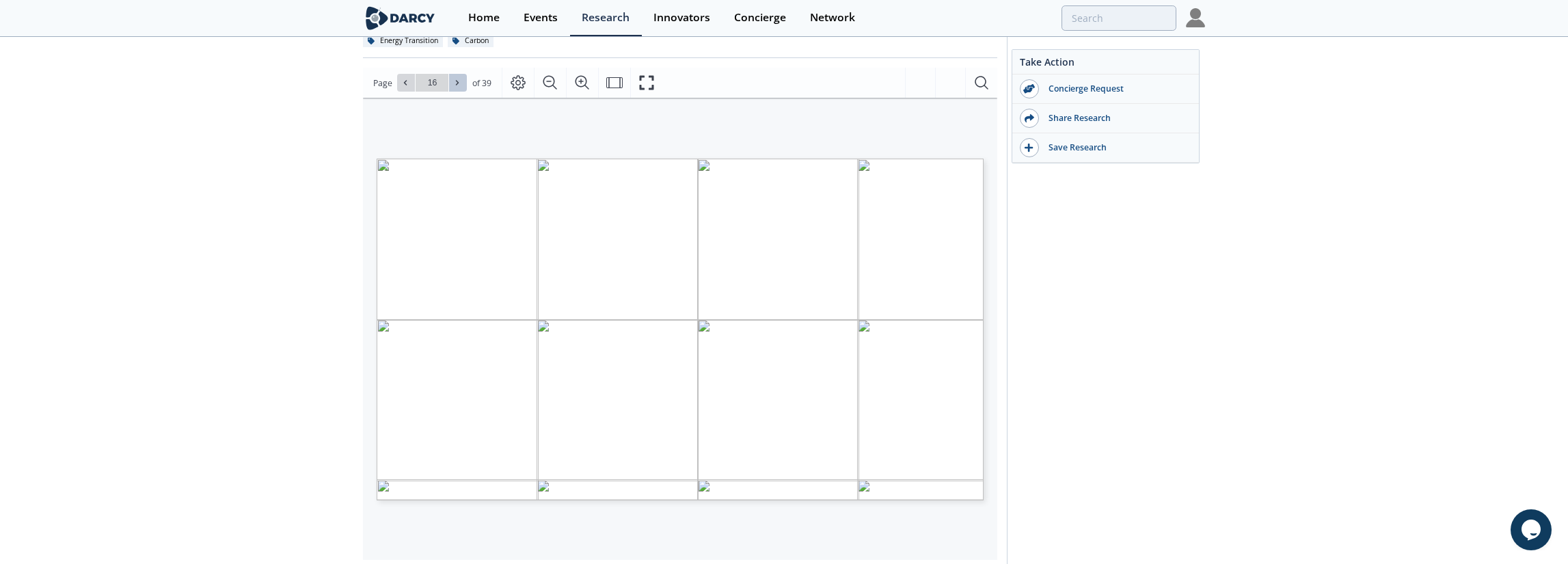 click at bounding box center [458, 83] 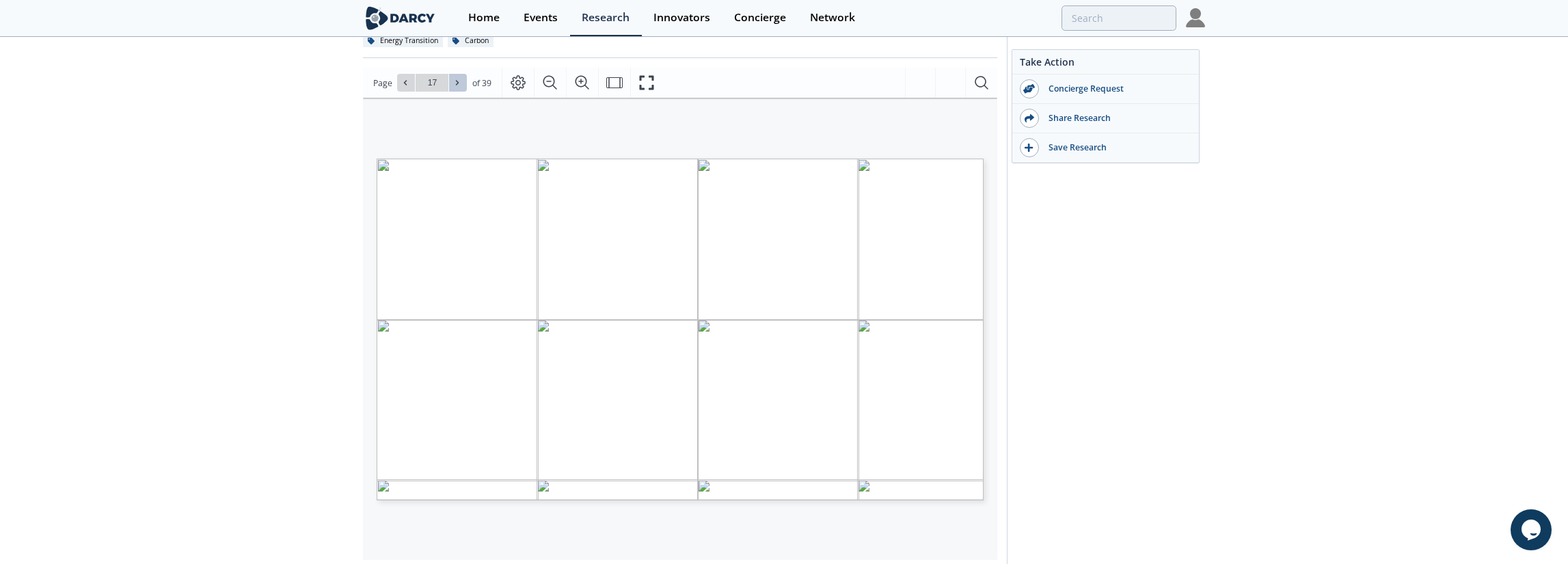 click at bounding box center [458, 83] 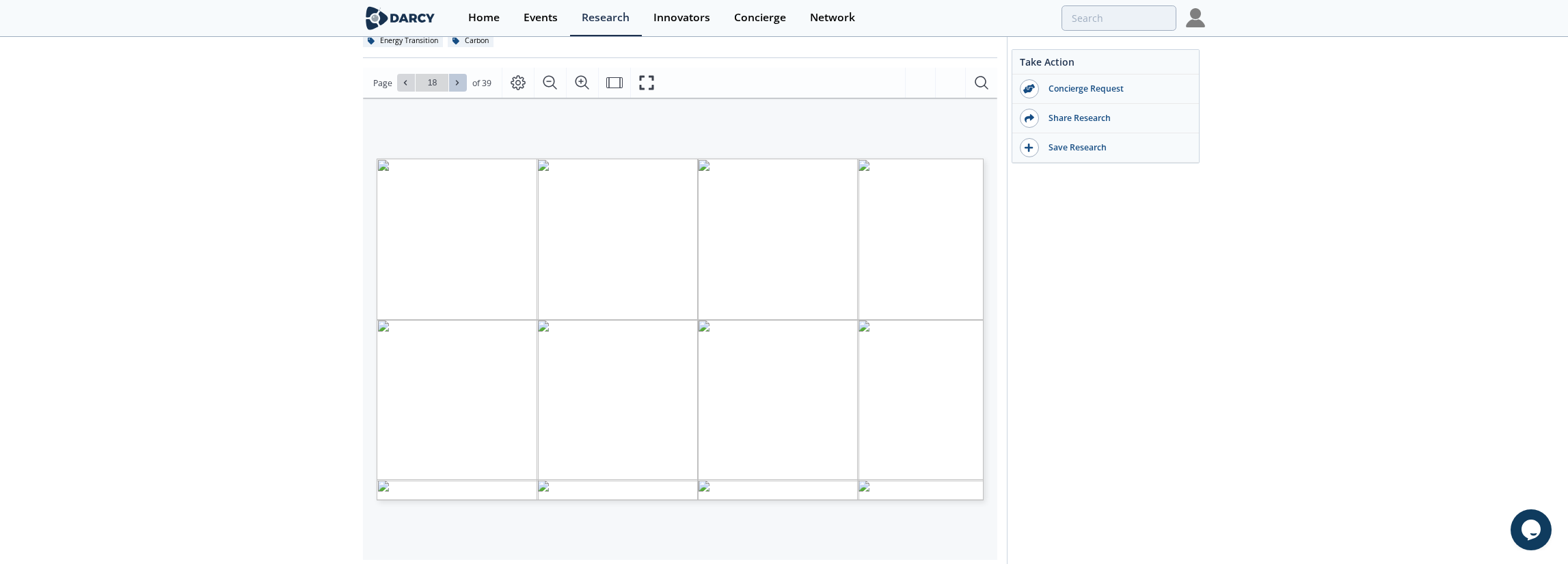 click at bounding box center (458, 83) 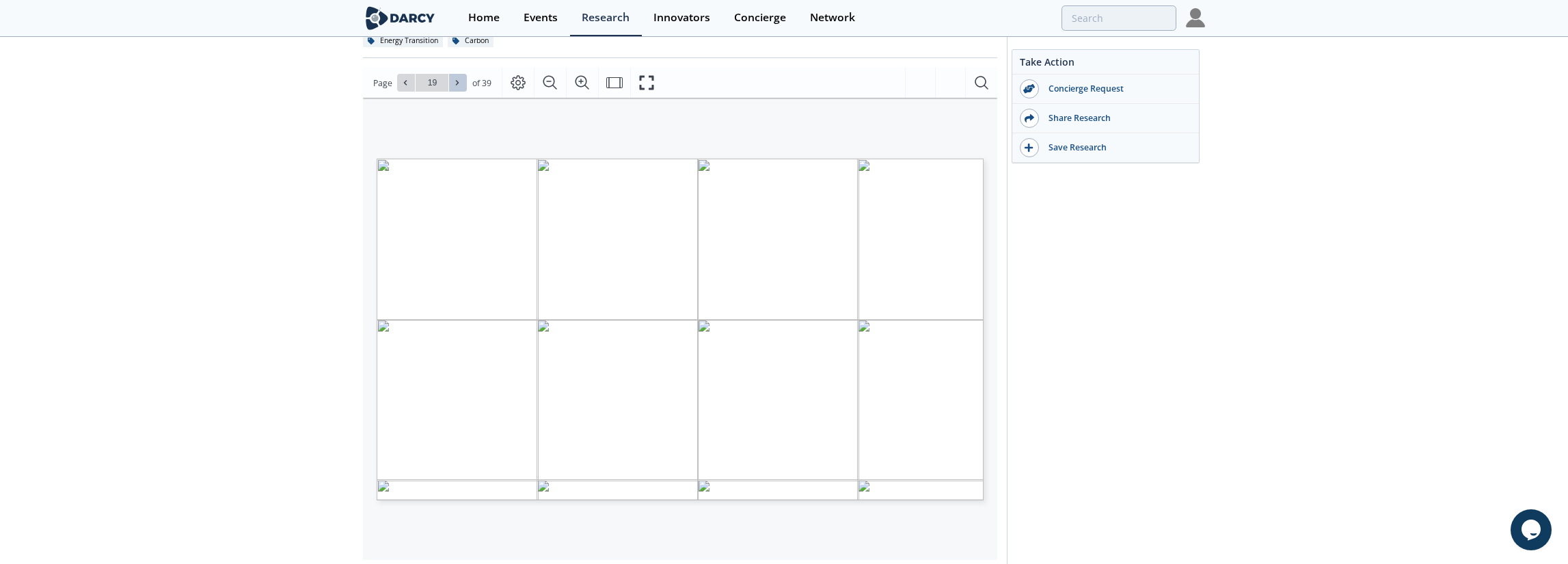 click at bounding box center (458, 83) 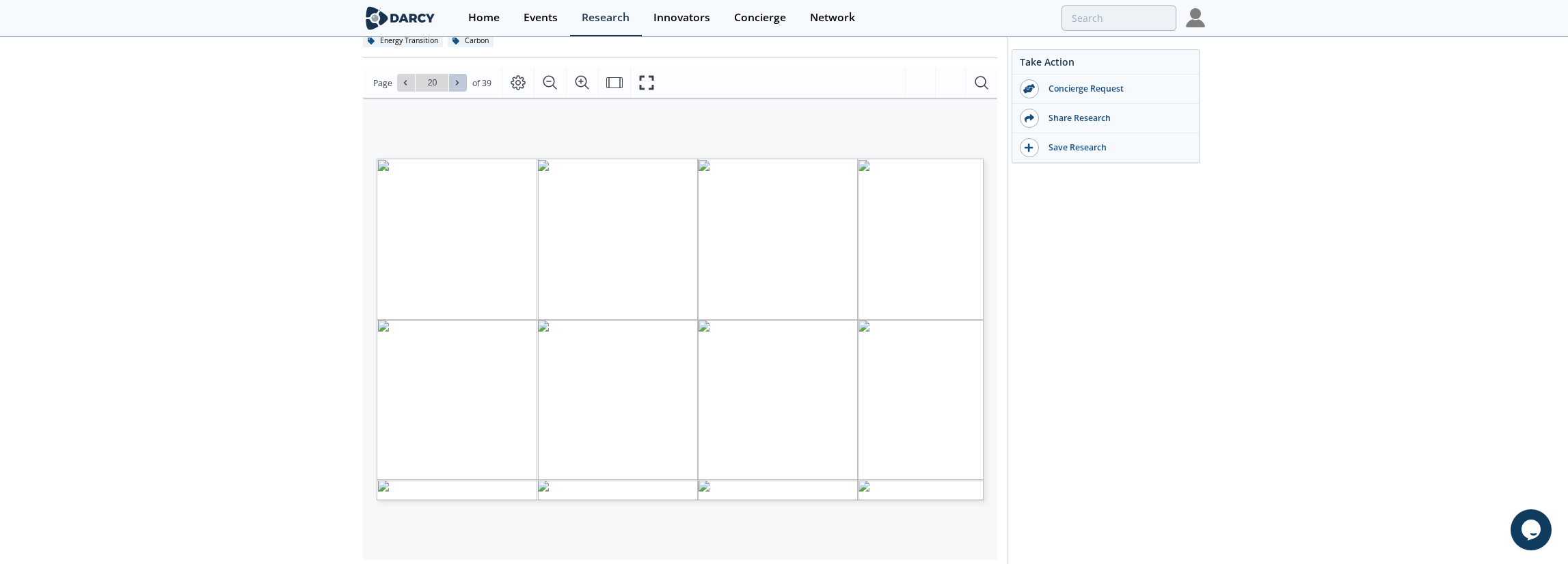 click at bounding box center (458, 83) 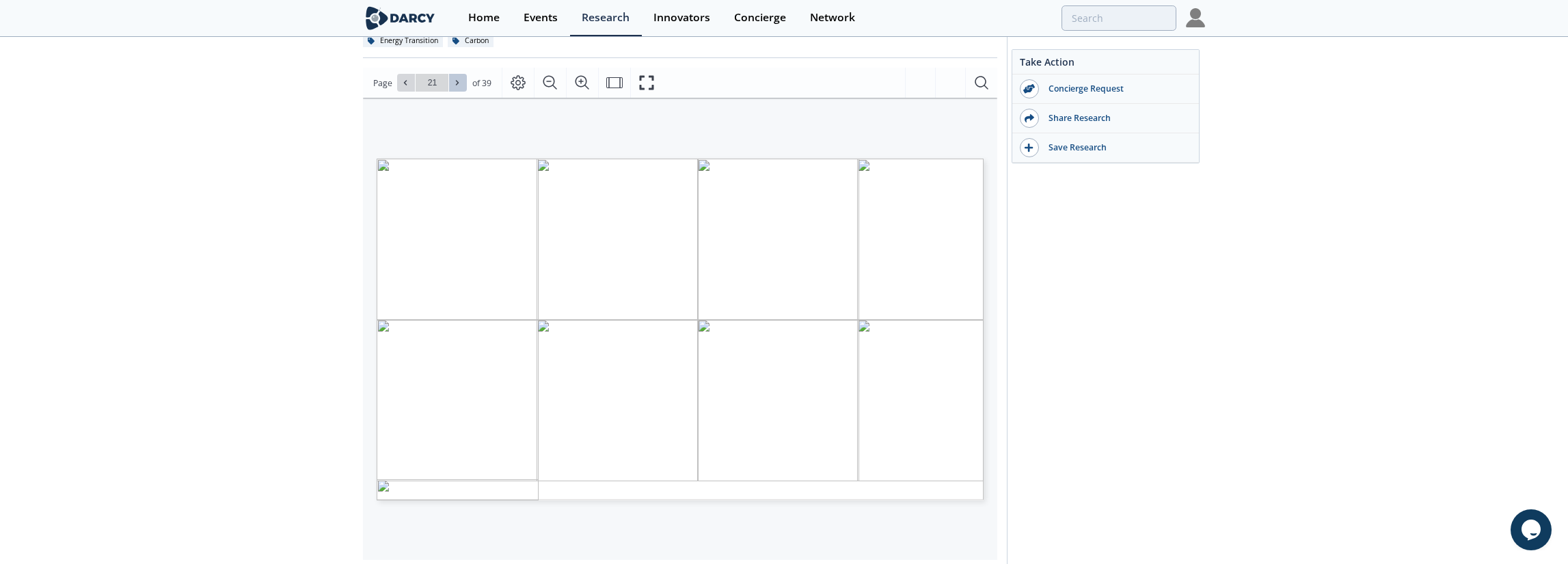 click at bounding box center [458, 83] 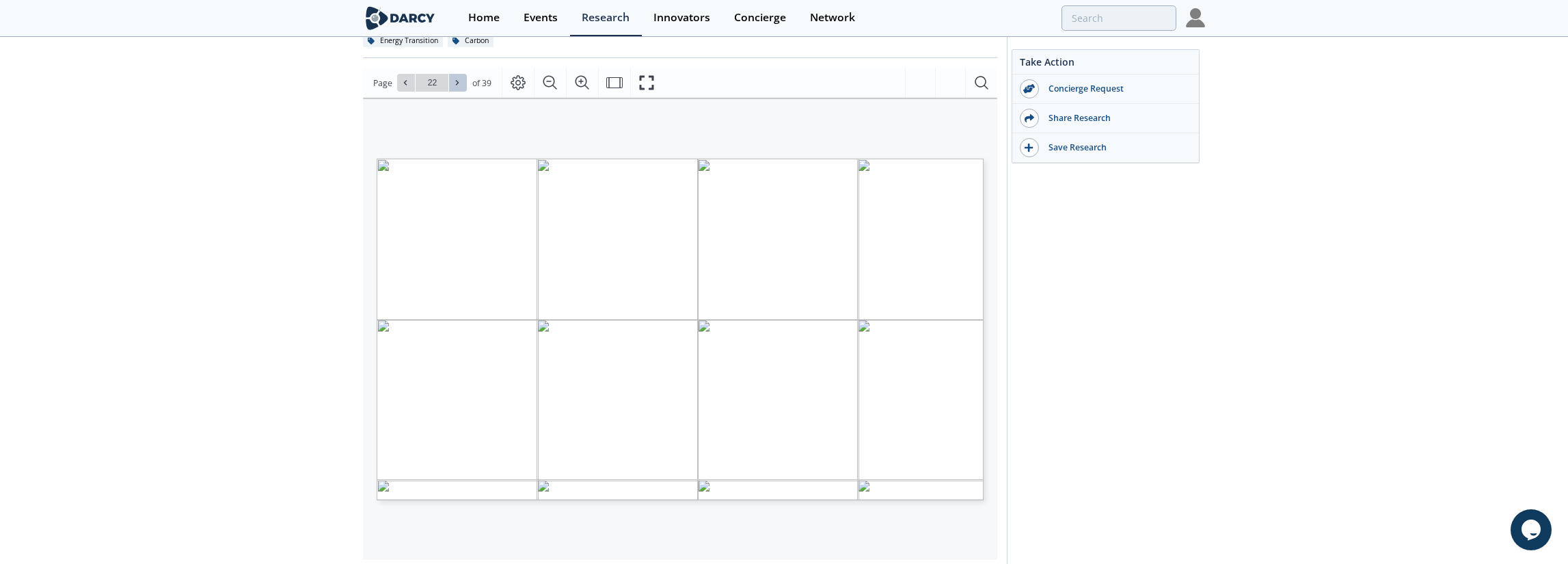 click at bounding box center (458, 83) 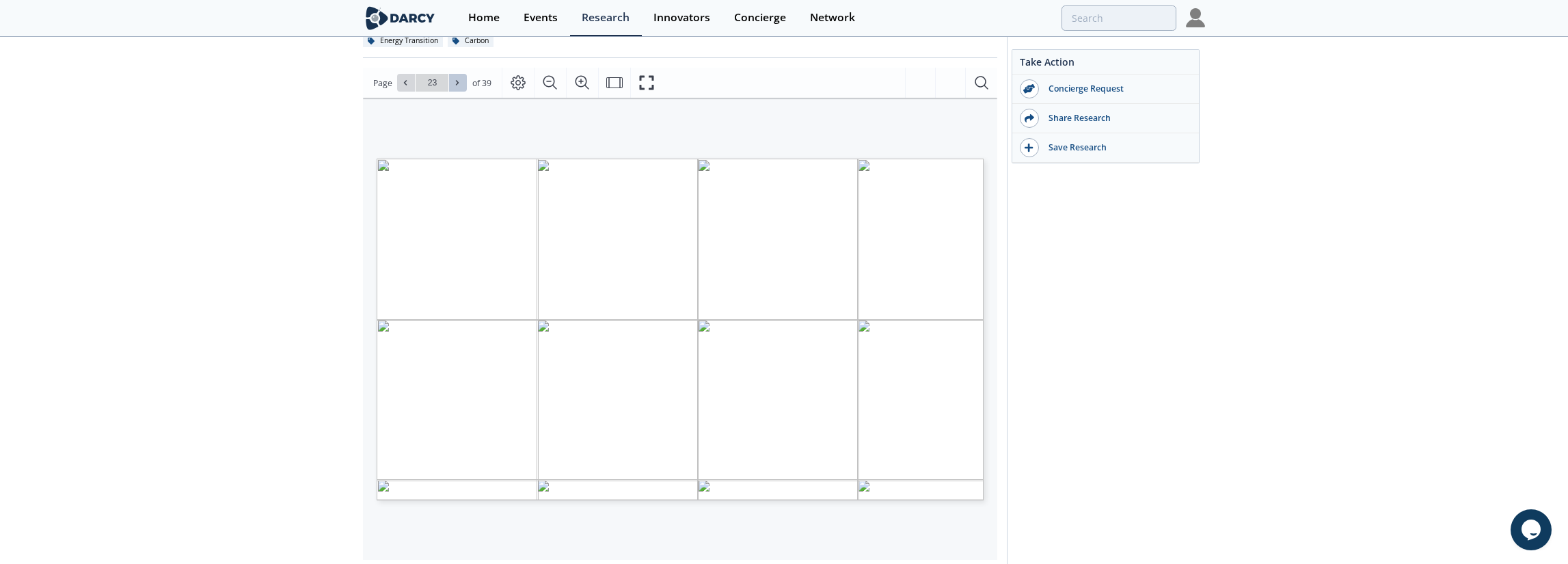 click 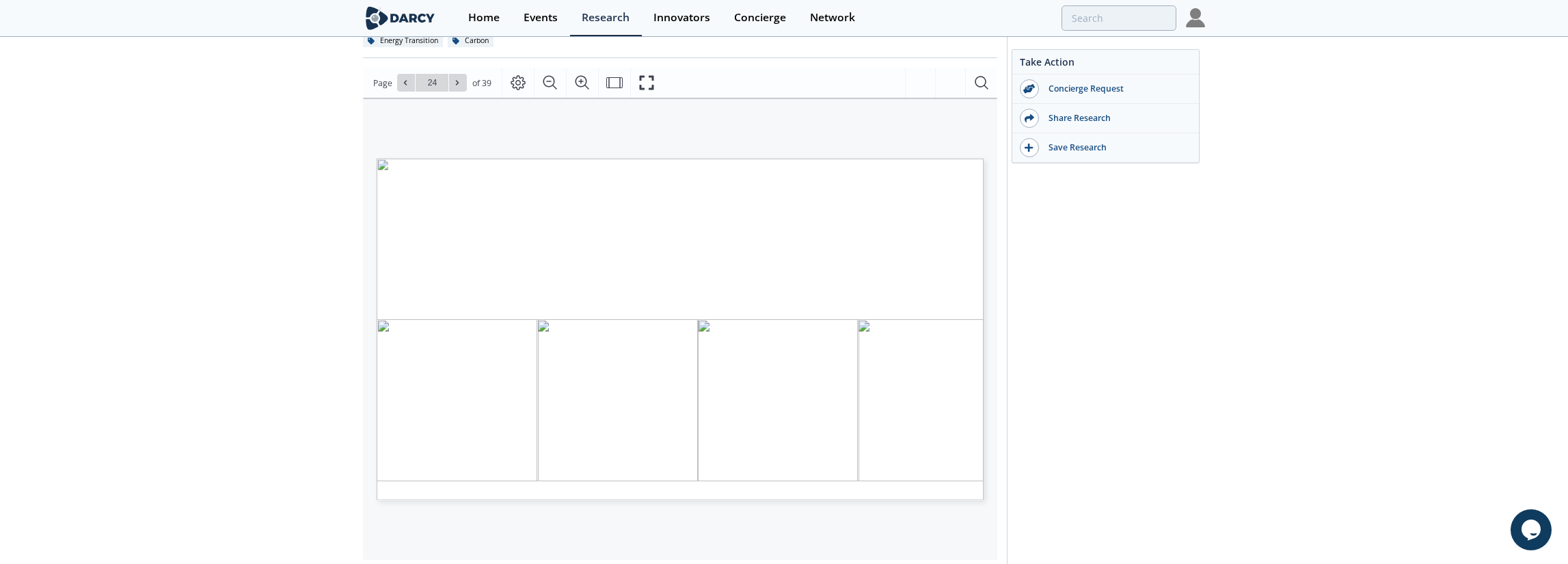click 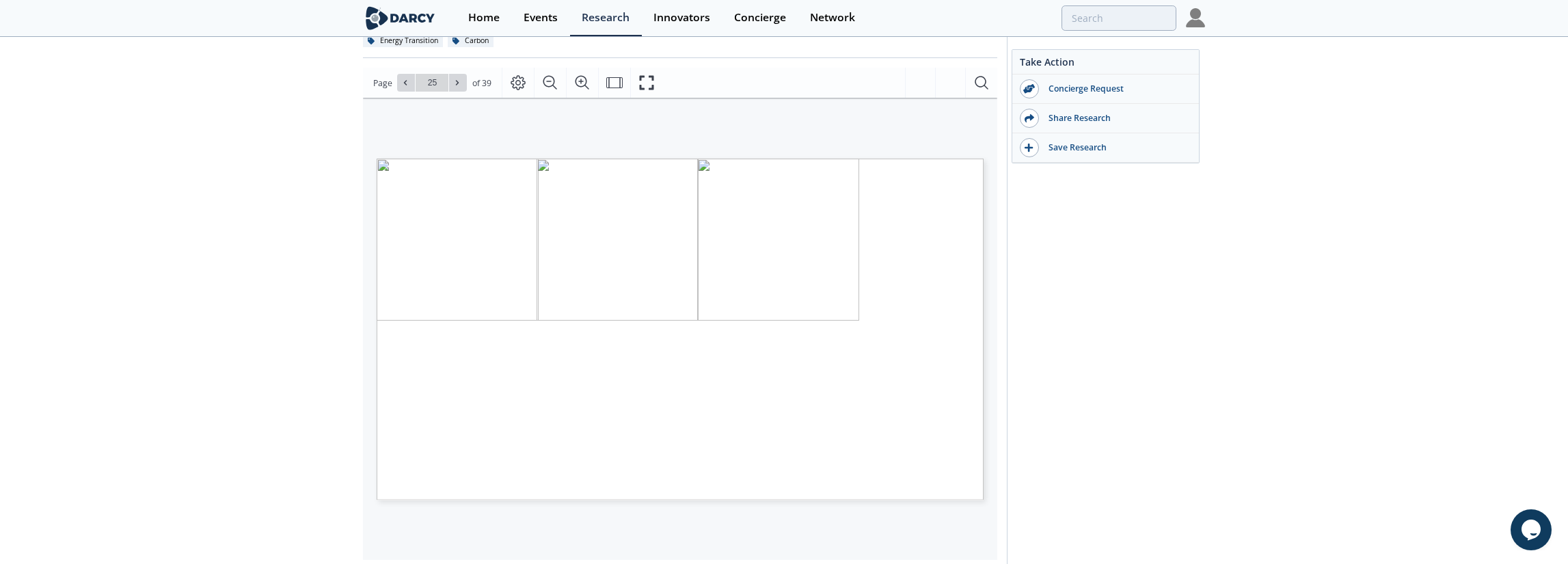 click 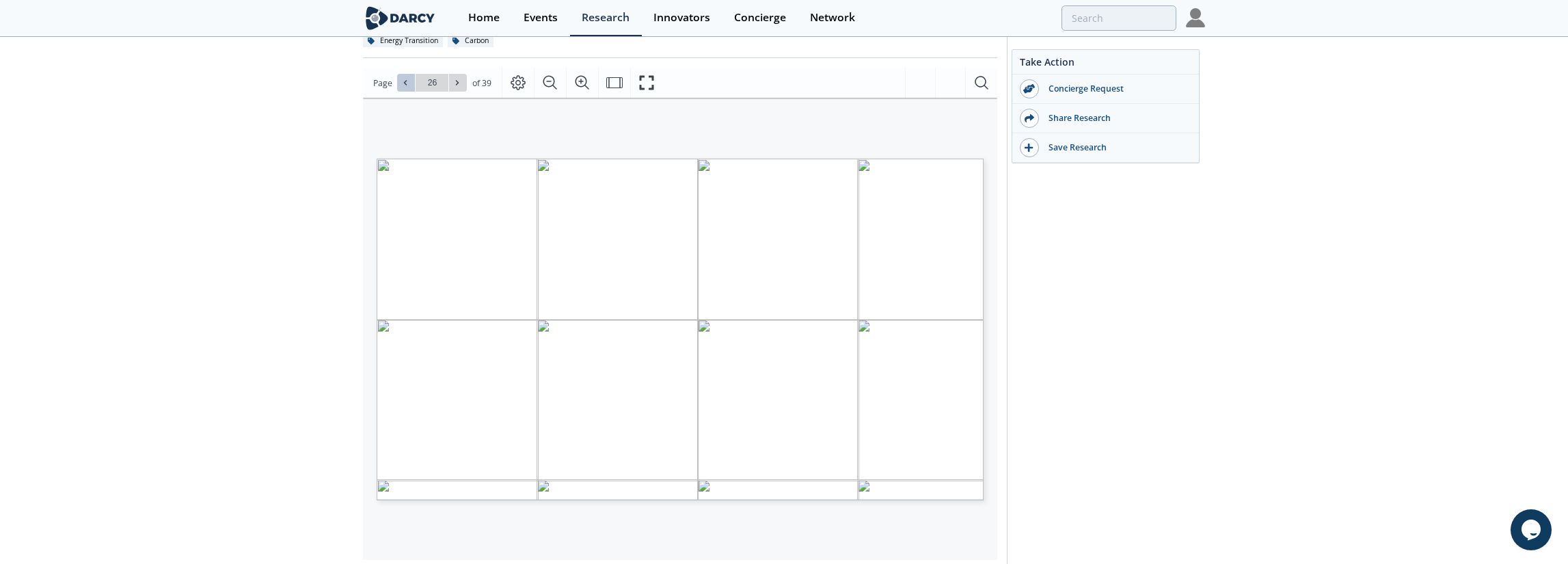 click at bounding box center (406, 83) 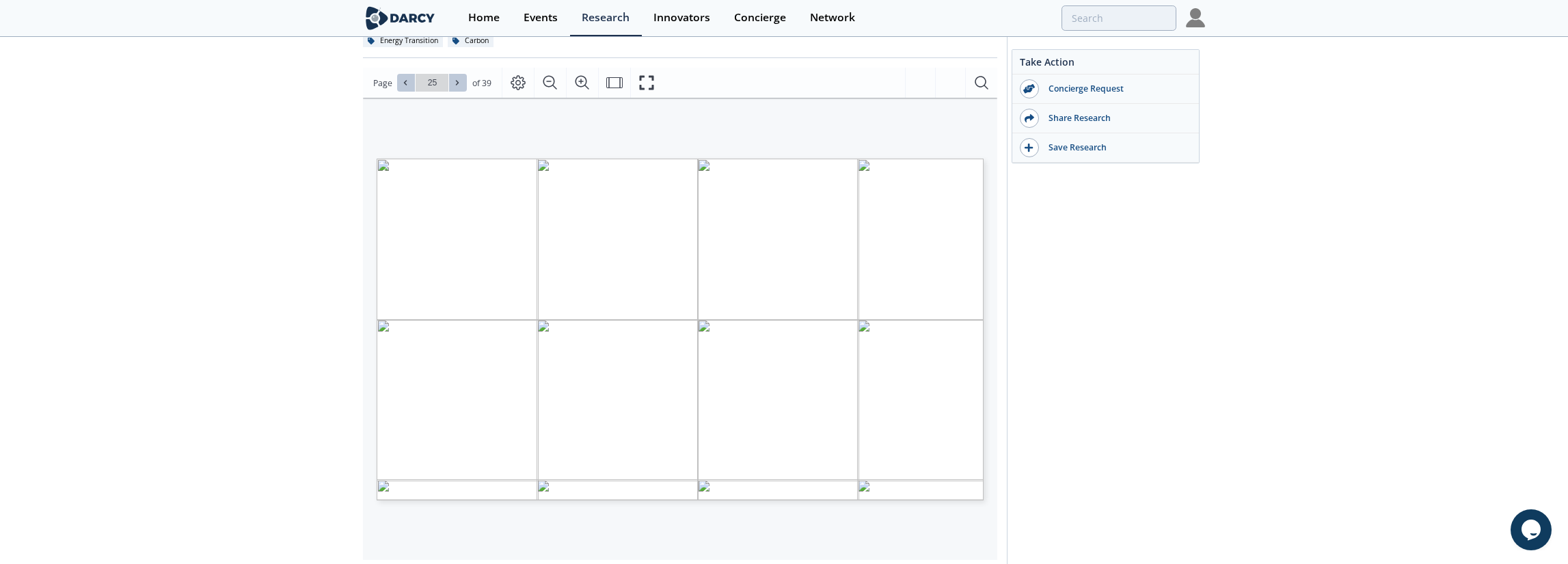 click 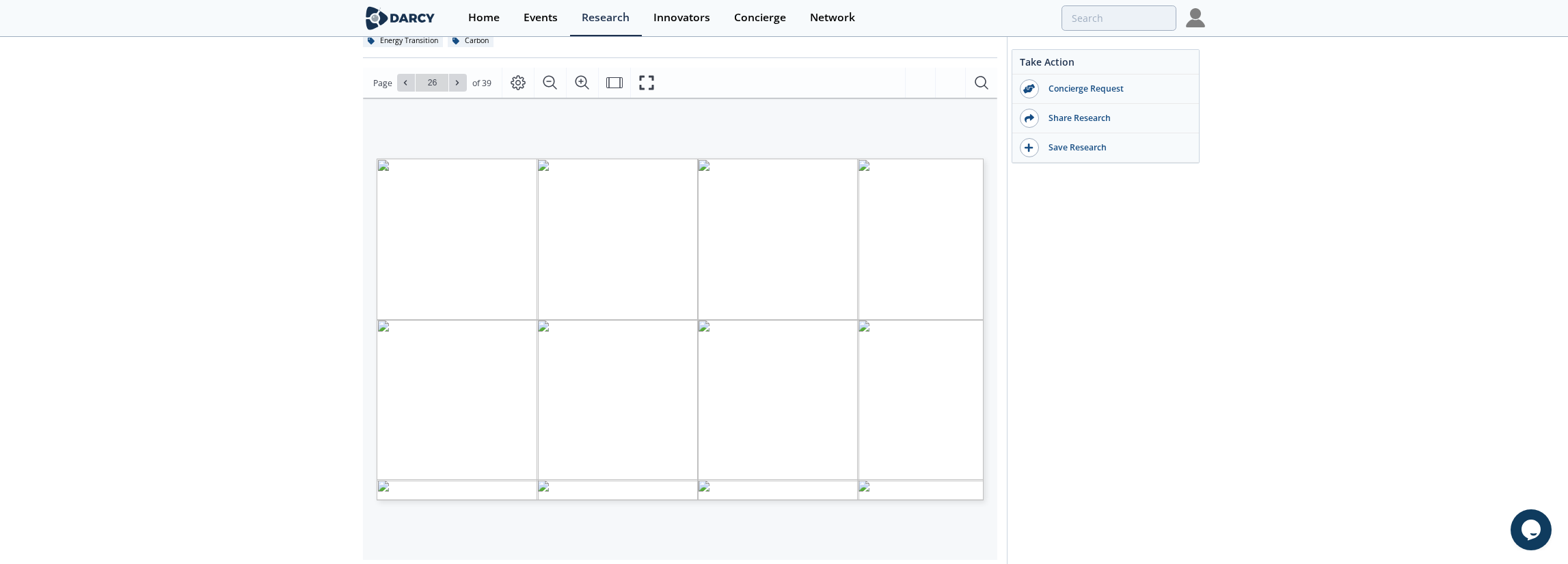 drag, startPoint x: 452, startPoint y: 82, endPoint x: 362, endPoint y: 120, distance: 98 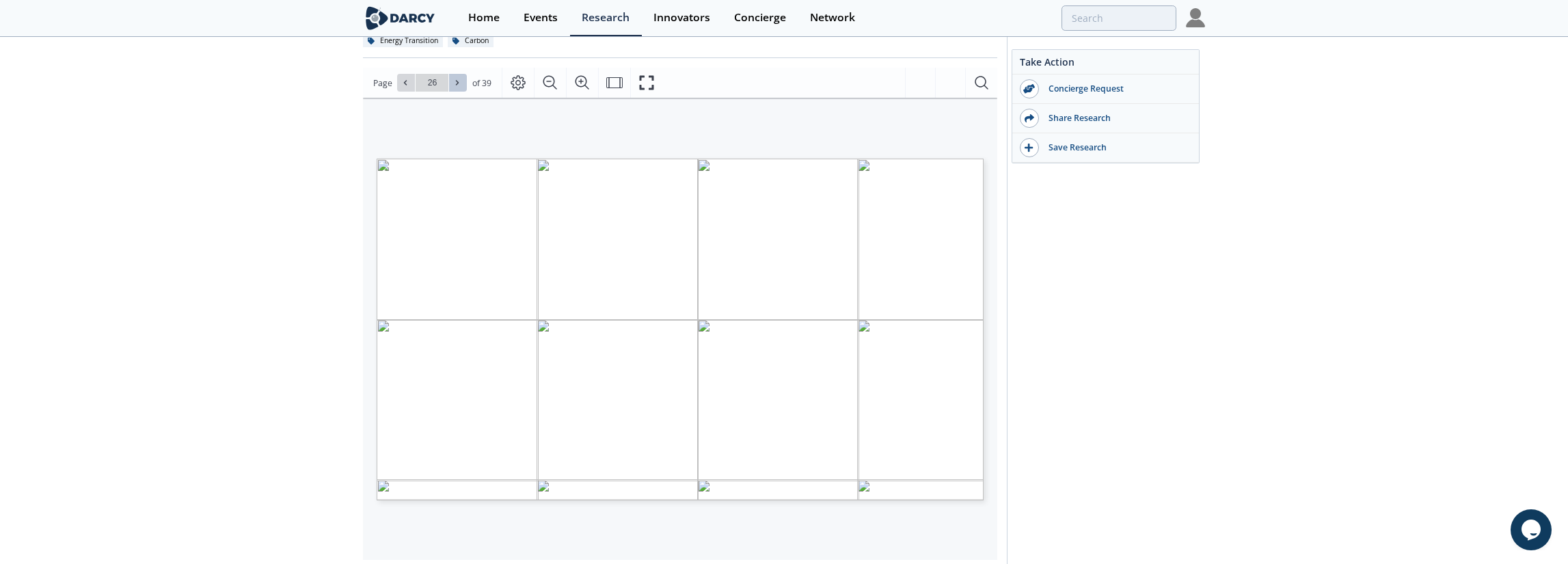 click 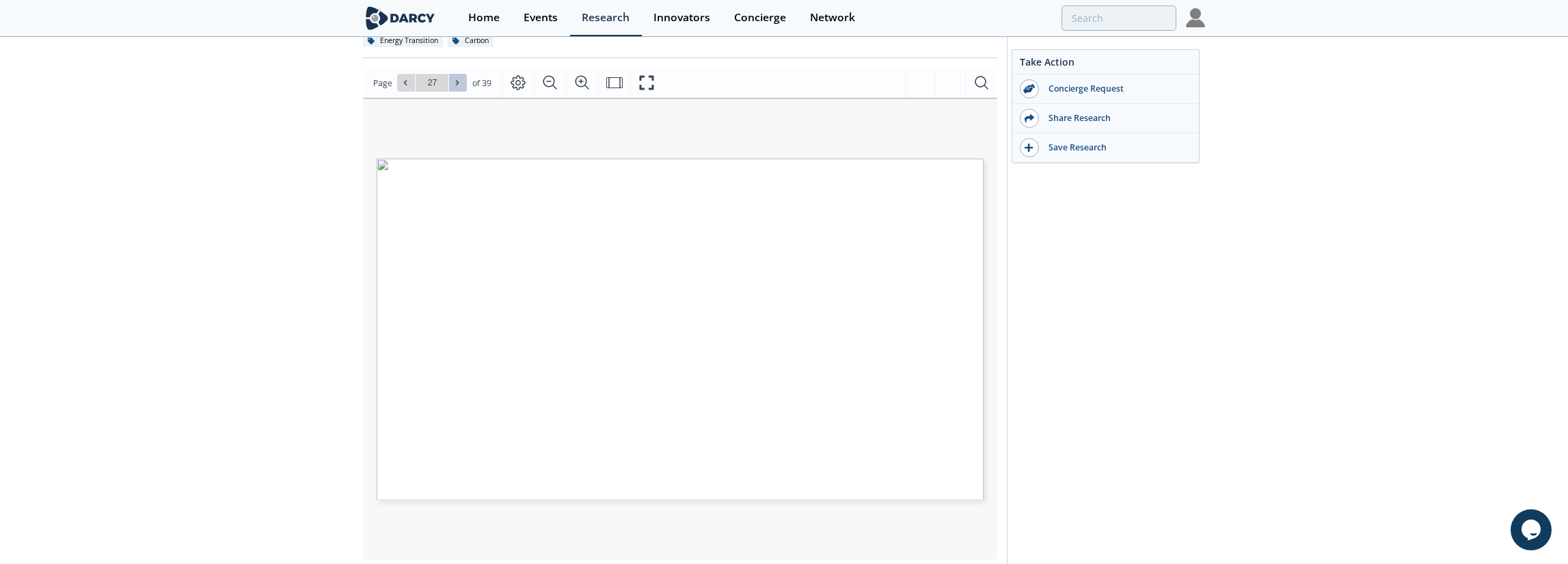 click 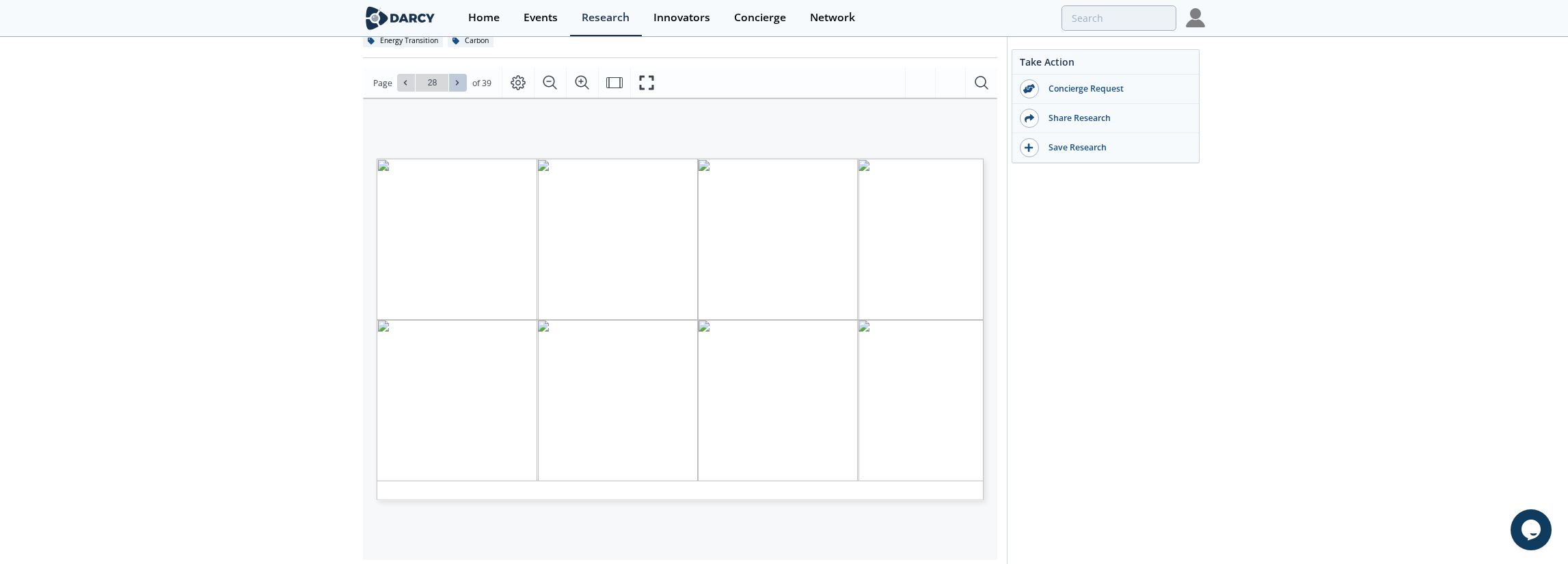 click 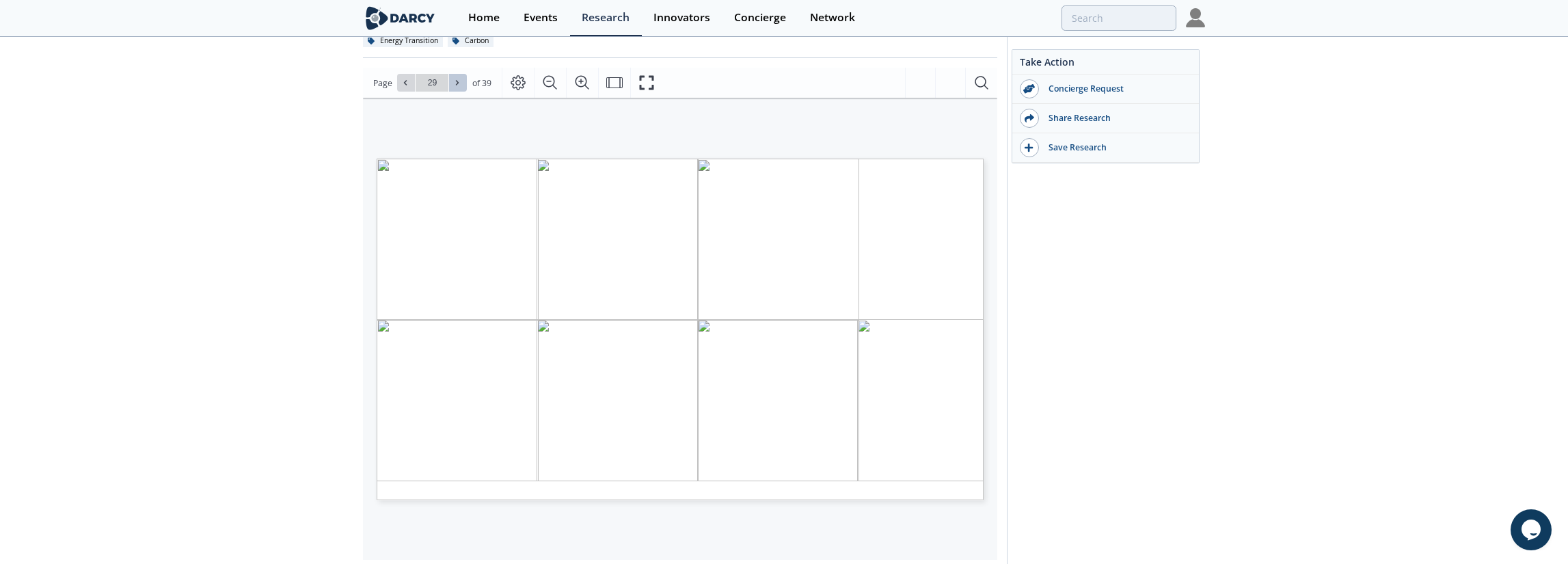 click 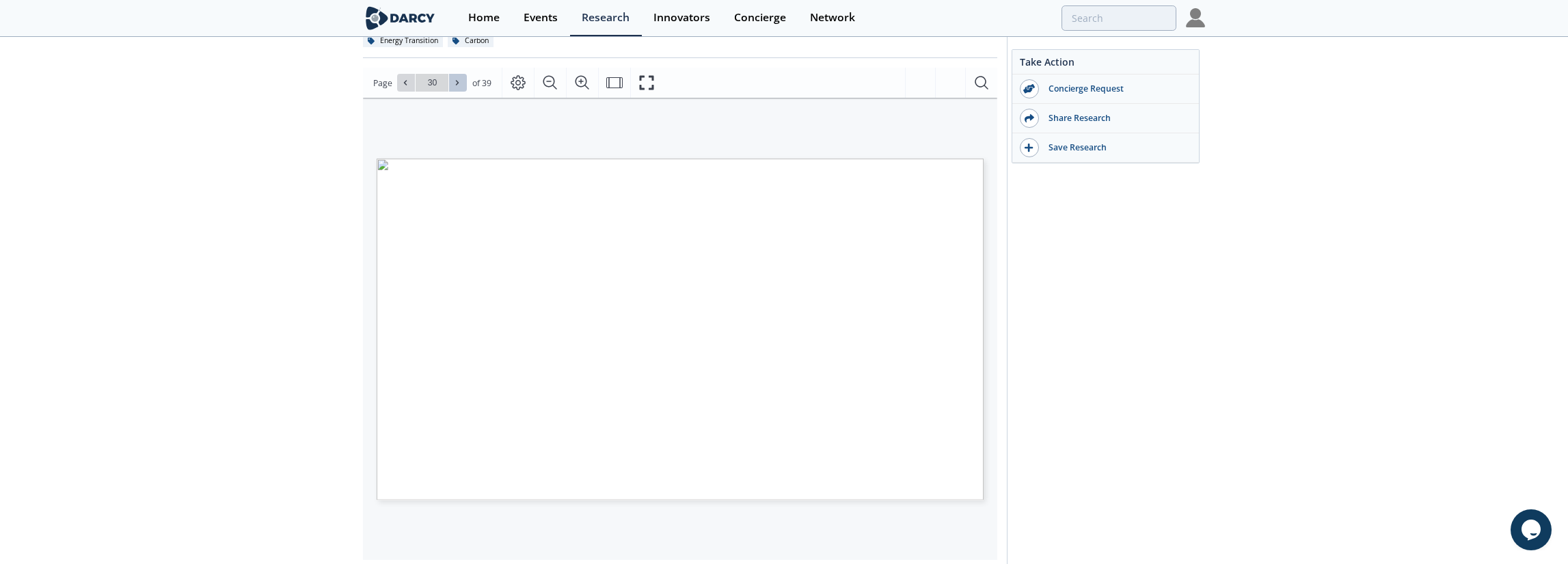 click 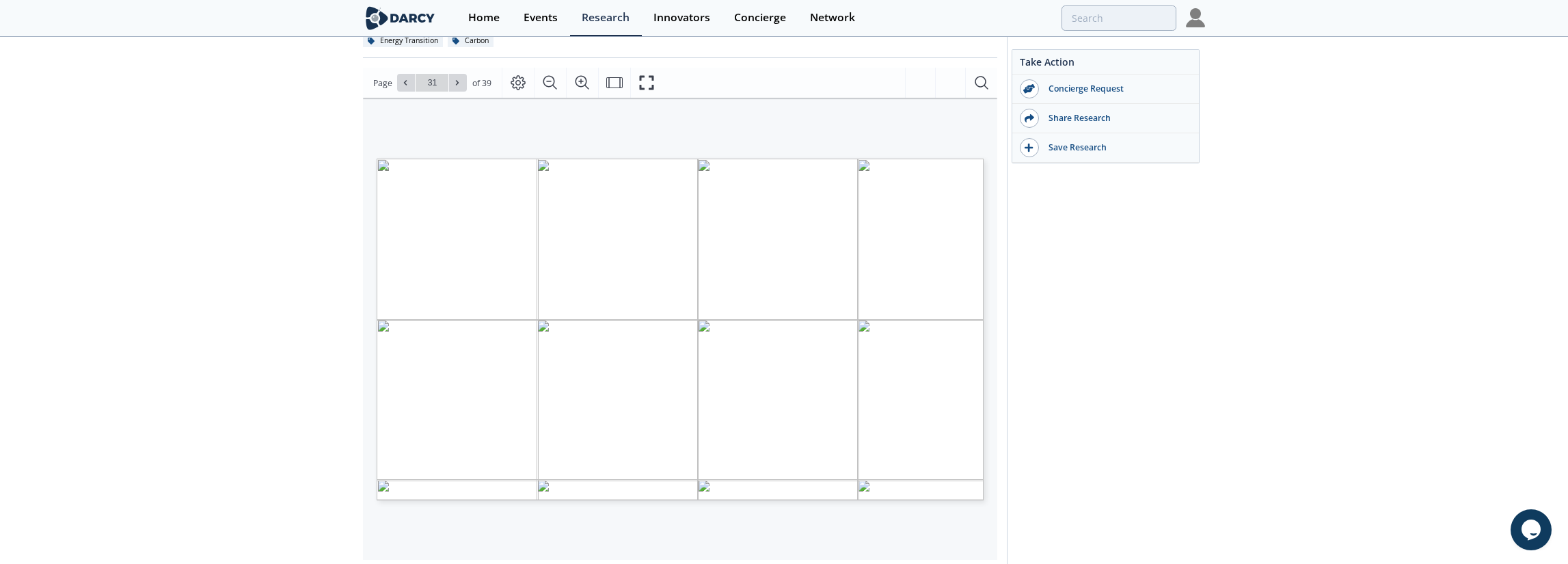 drag, startPoint x: 457, startPoint y: 83, endPoint x: 433, endPoint y: 98, distance: 28.301943 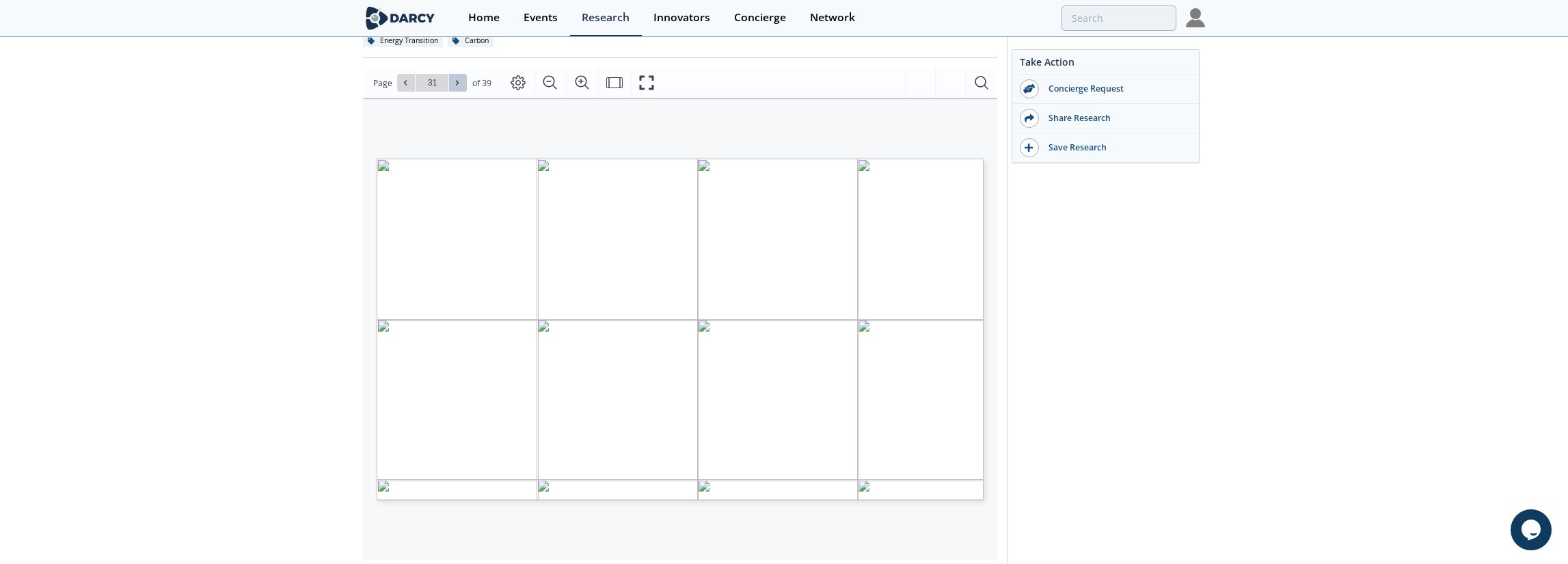 click at bounding box center [458, 83] 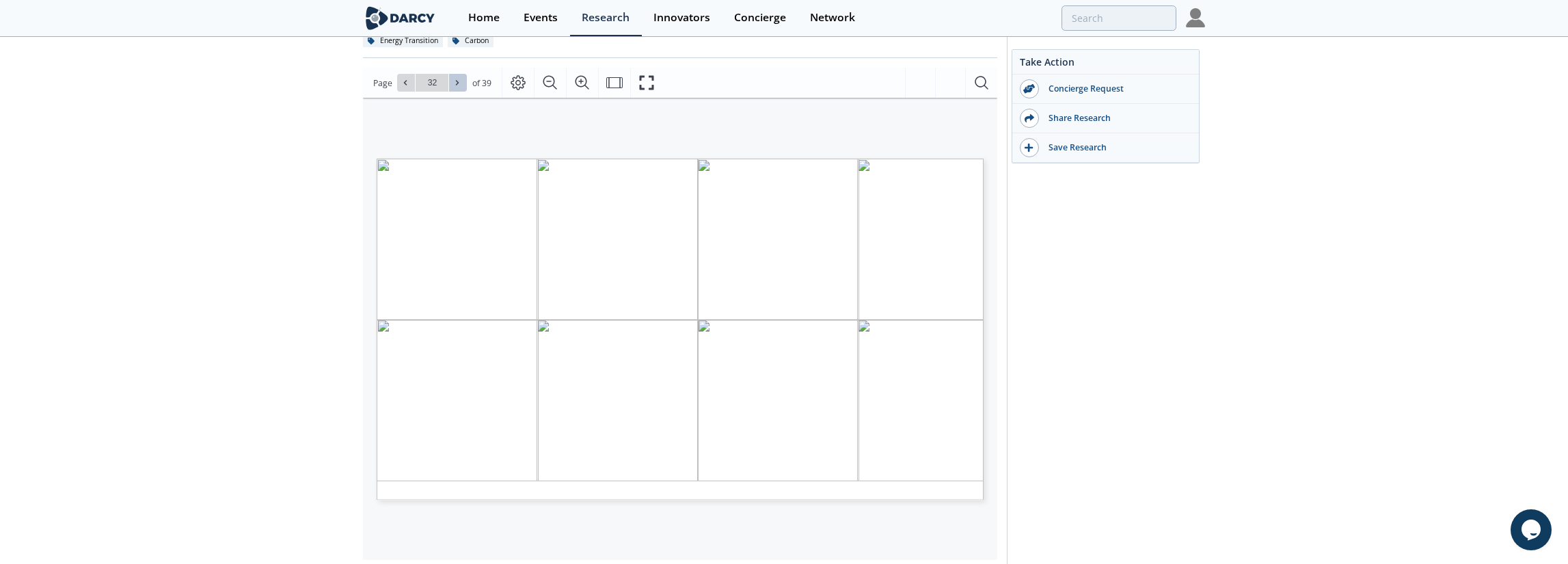 click at bounding box center [458, 83] 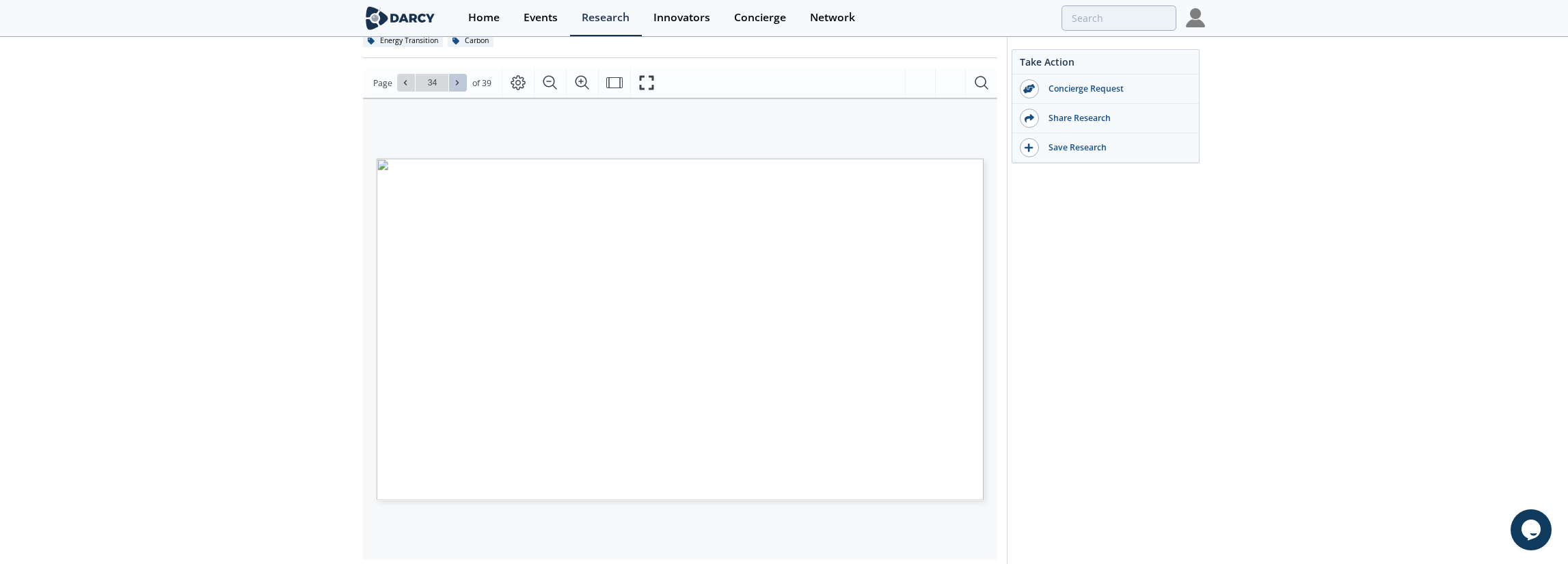 click at bounding box center [458, 83] 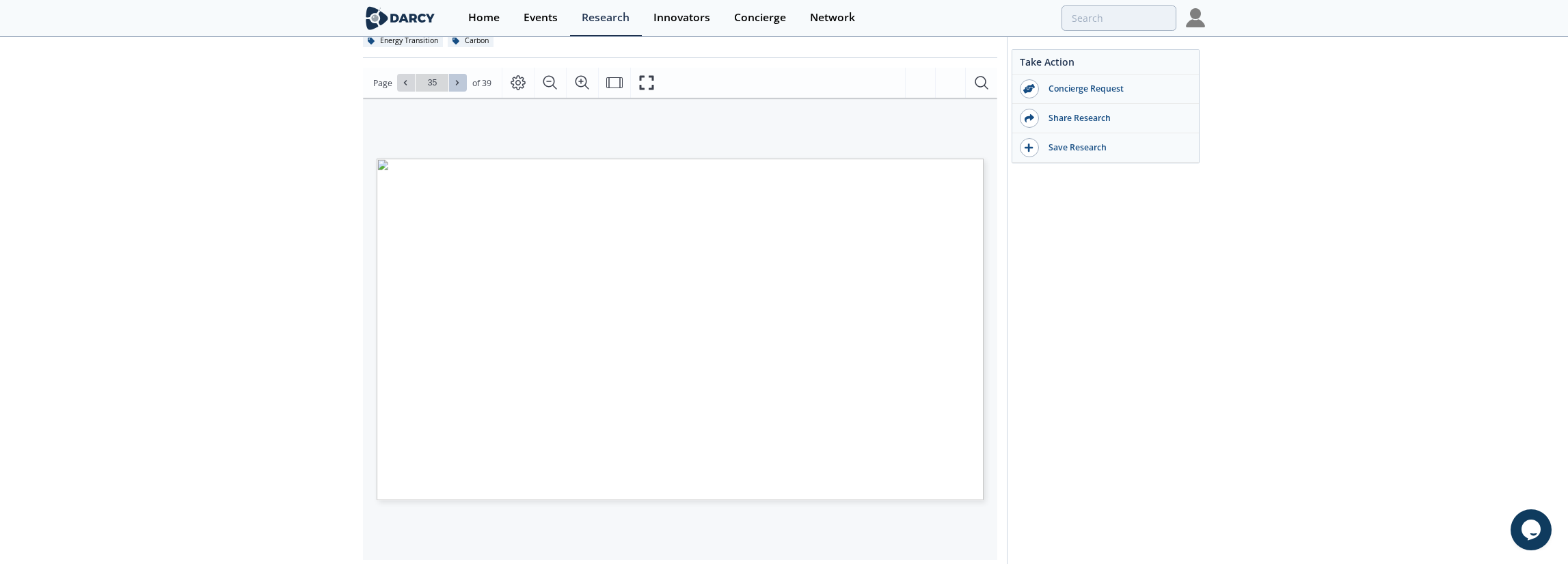 click at bounding box center (458, 83) 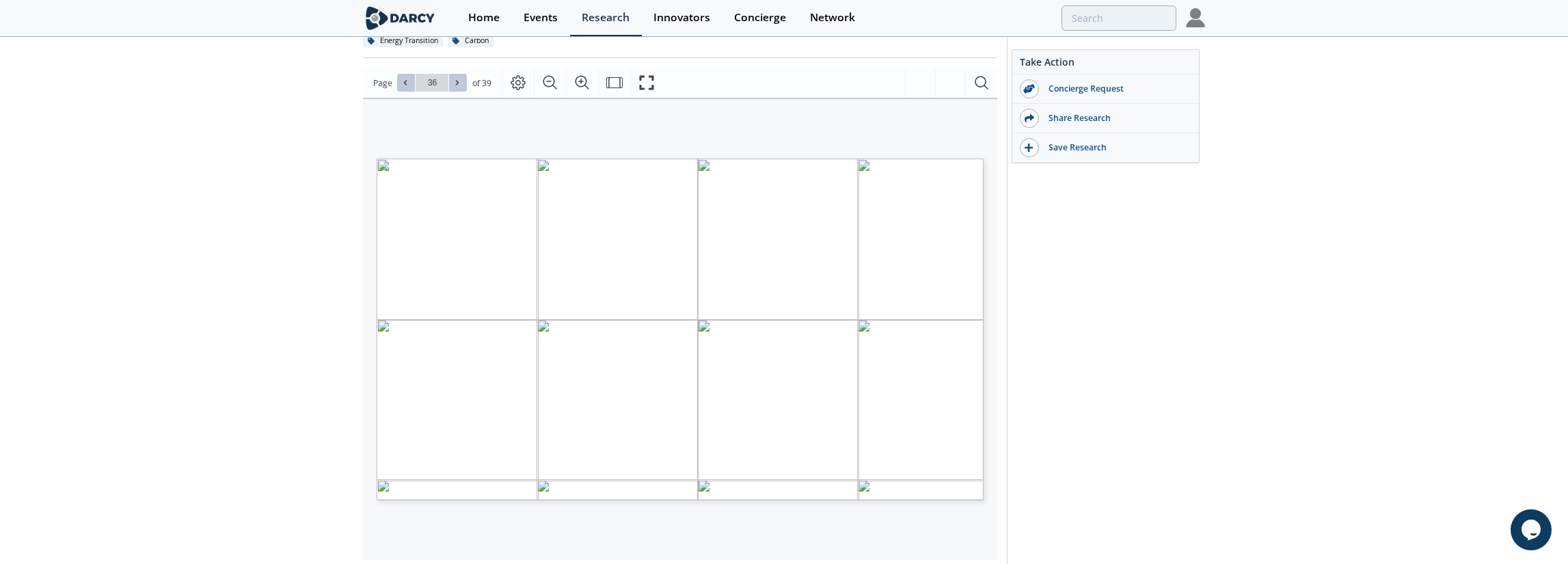 click 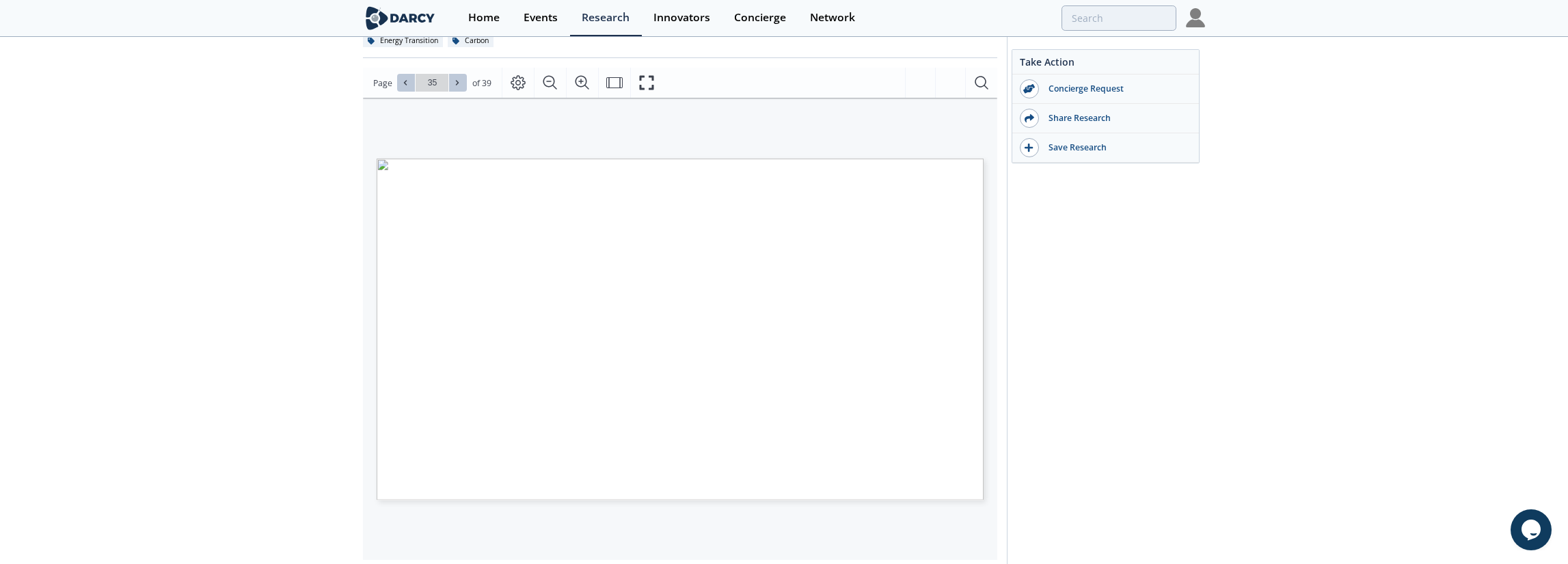 click 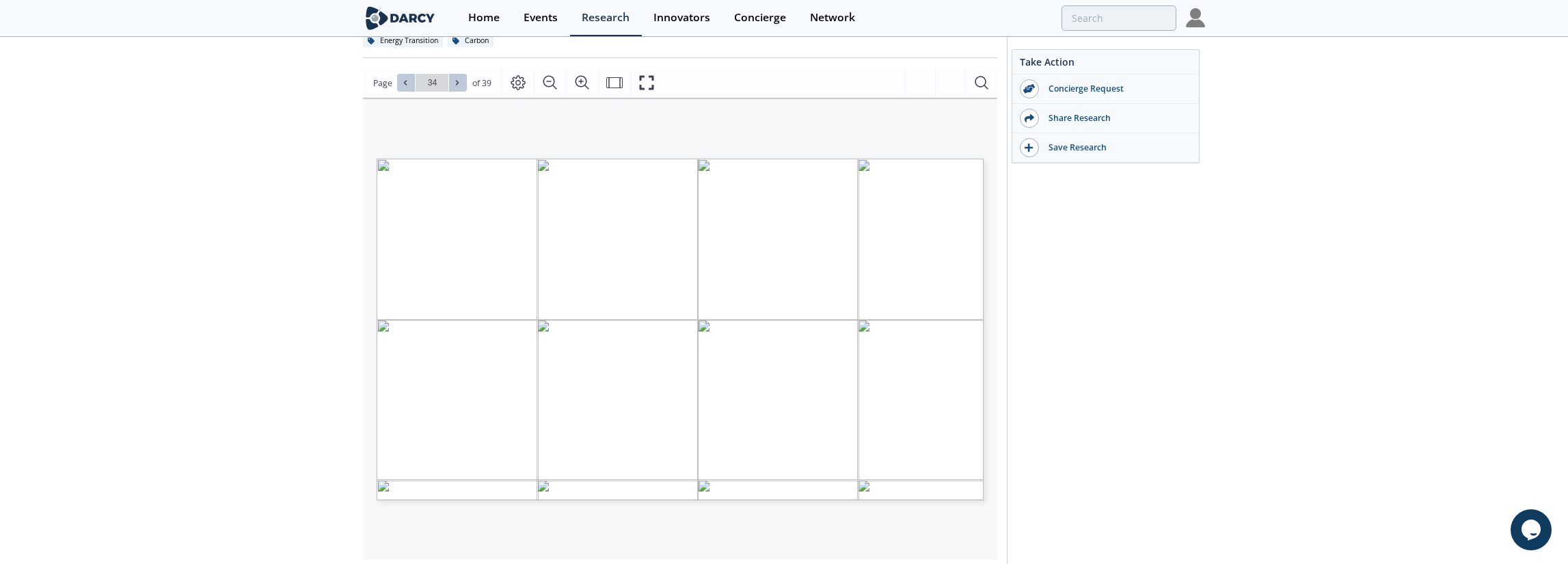click 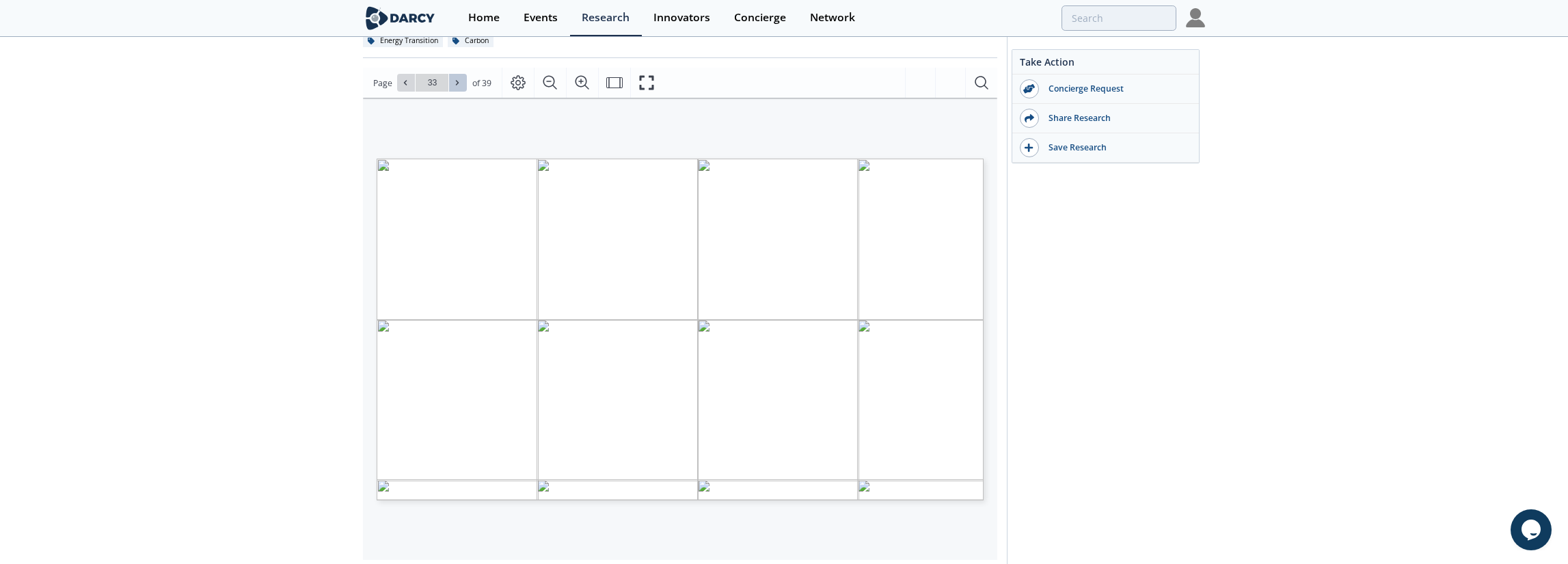 click at bounding box center (458, 83) 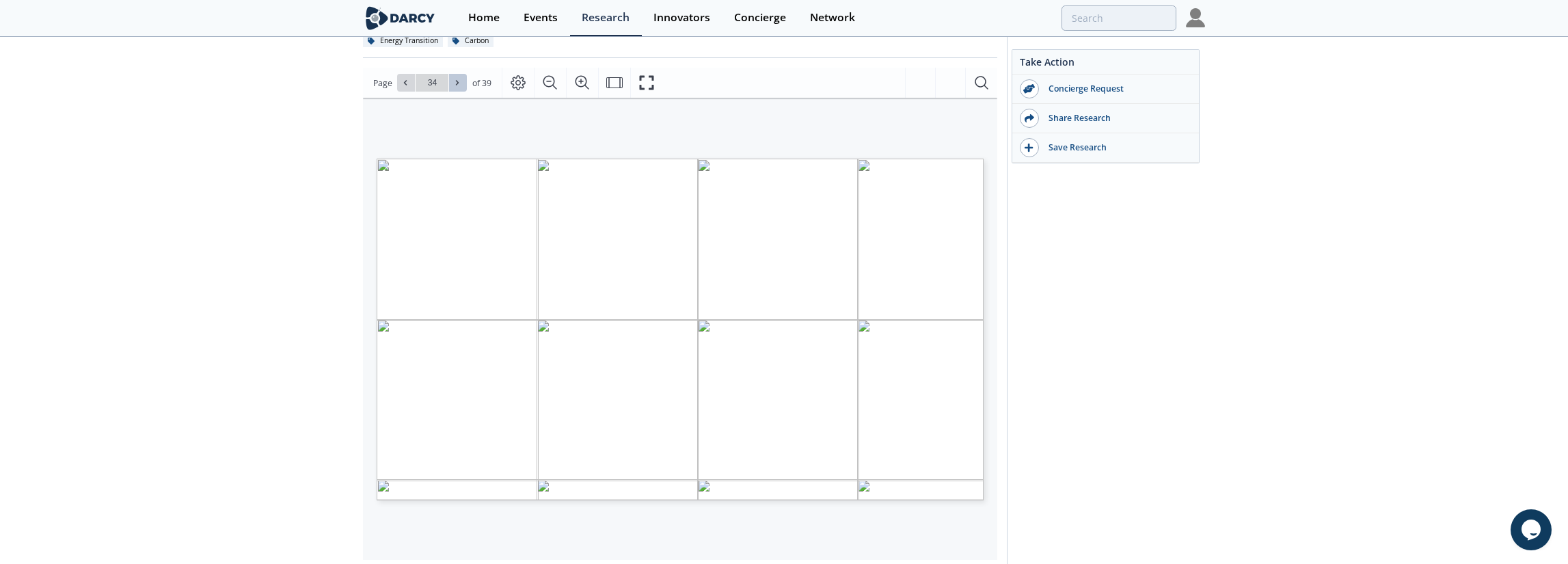 click at bounding box center [458, 83] 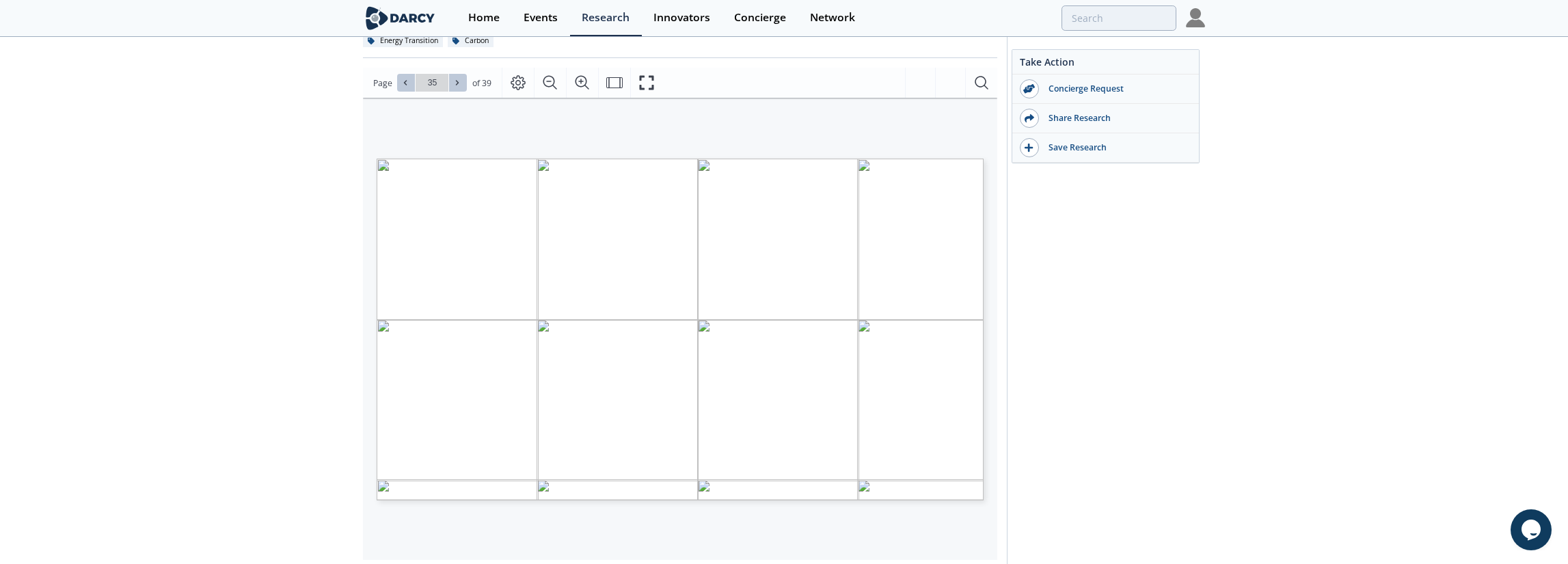 click at bounding box center (406, 83) 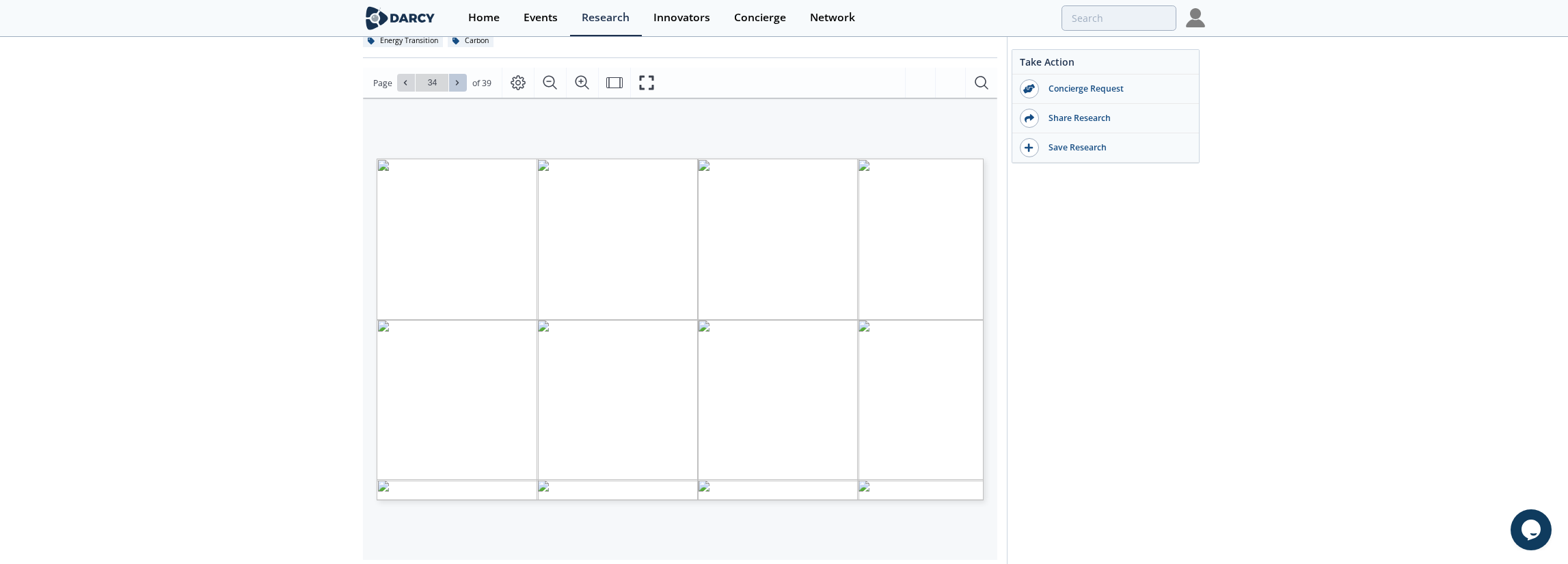 click 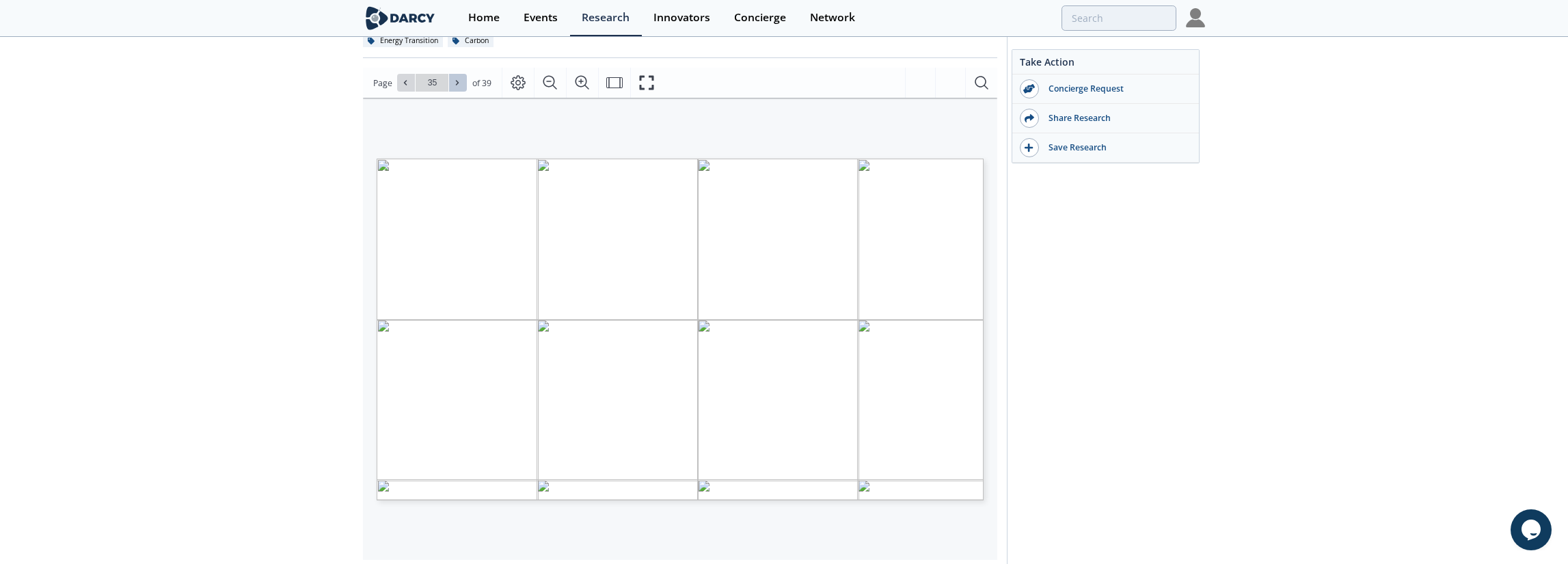 click 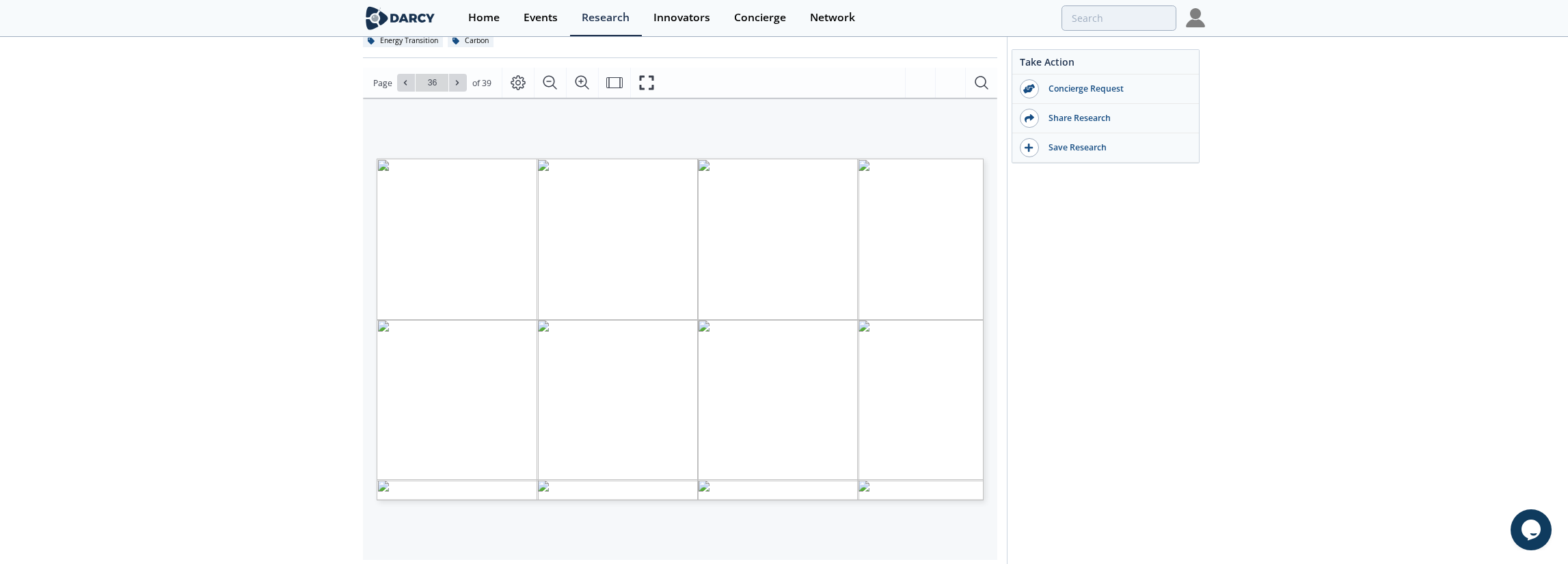 drag, startPoint x: 459, startPoint y: 82, endPoint x: 394, endPoint y: 105, distance: 68.94926 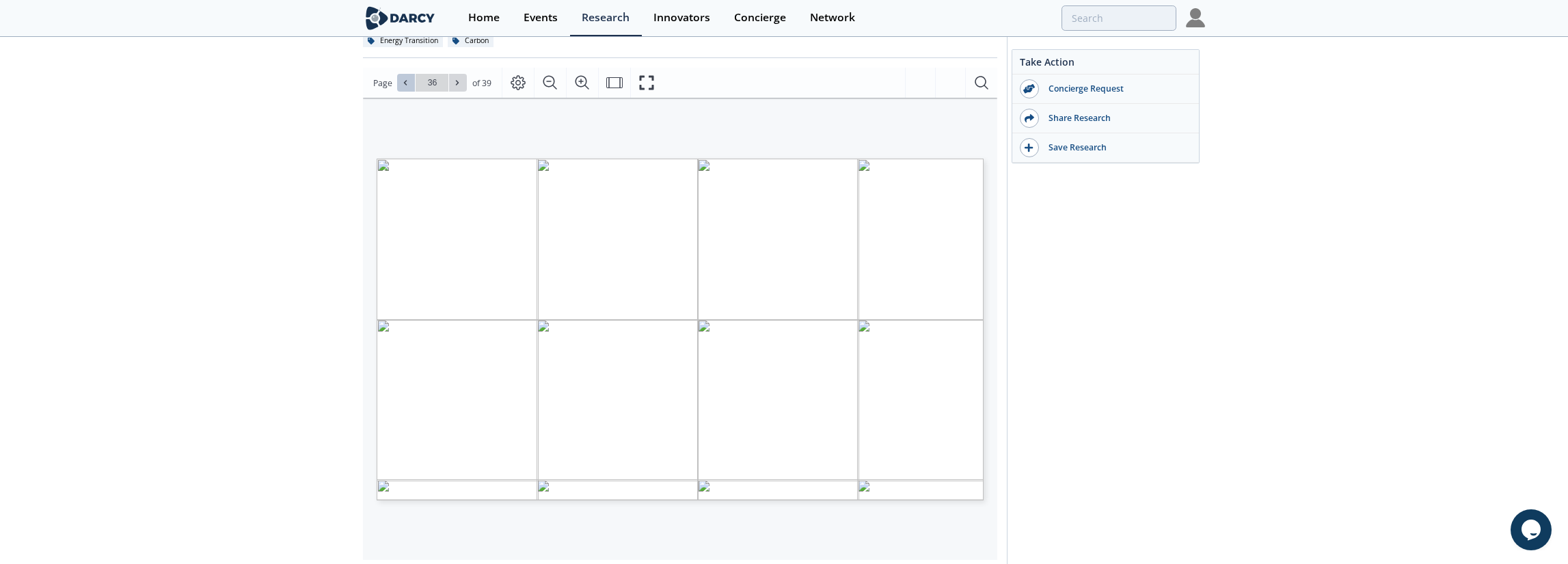 click 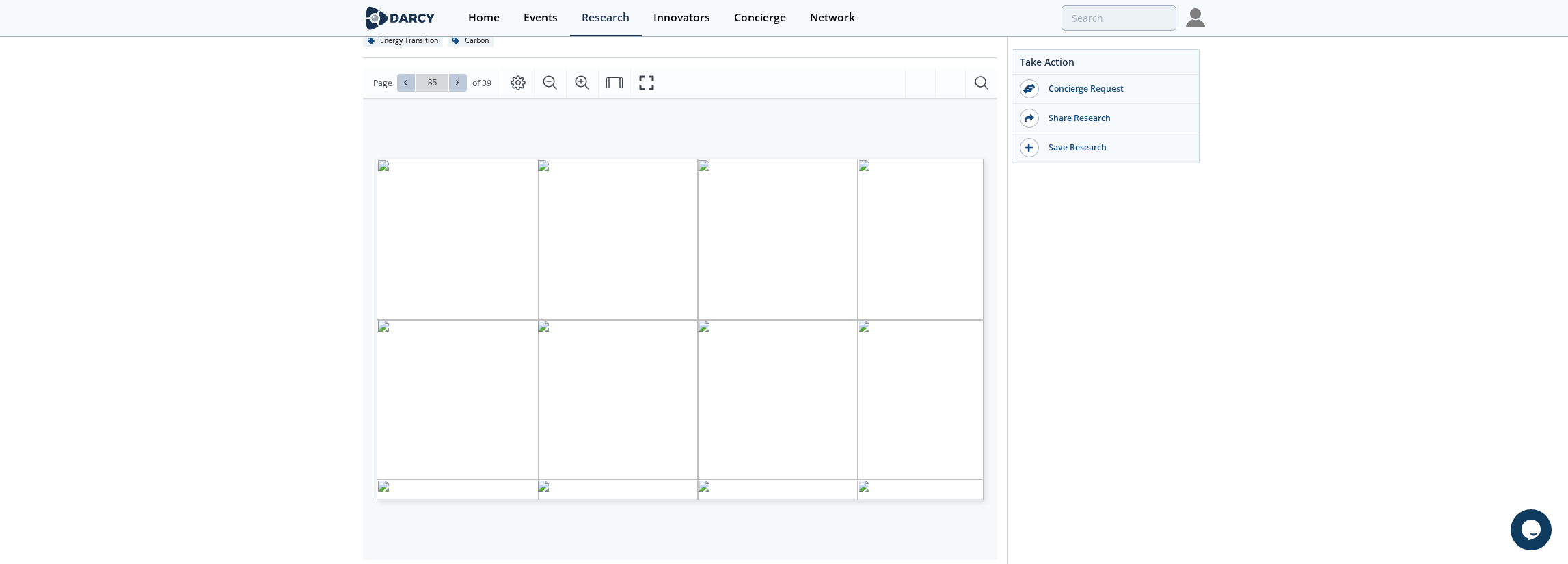 click at bounding box center [458, 83] 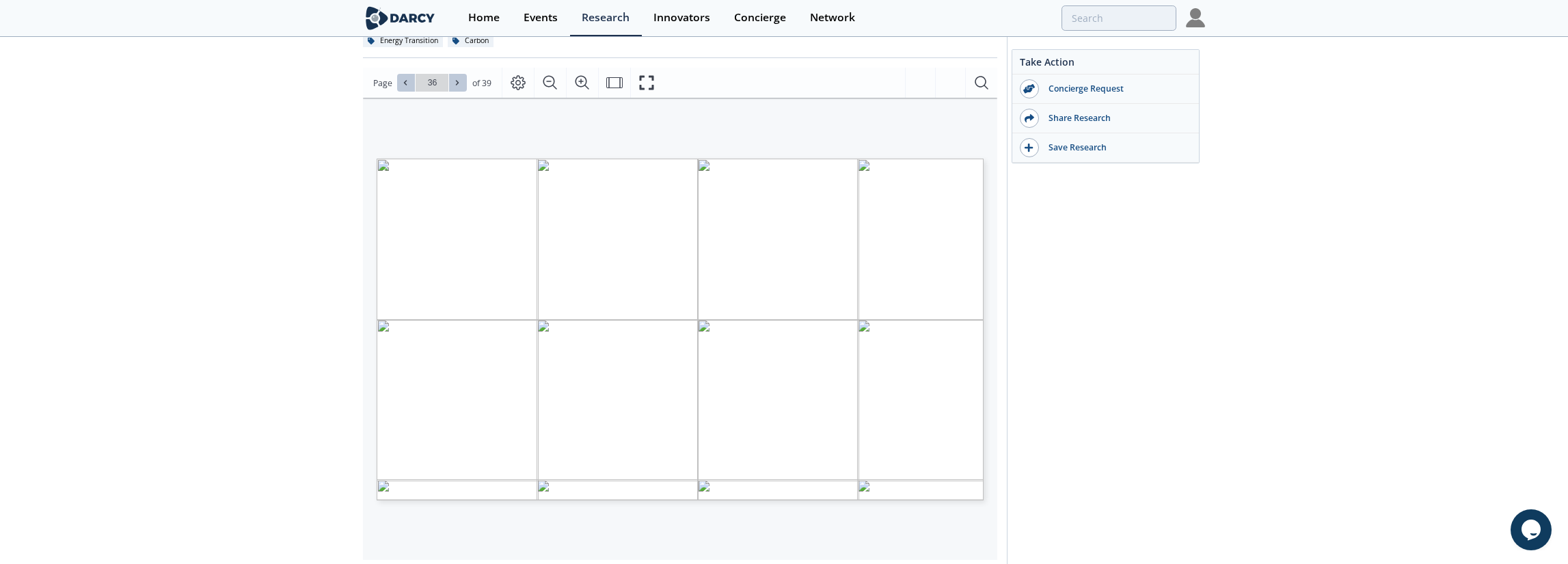 click at bounding box center [458, 83] 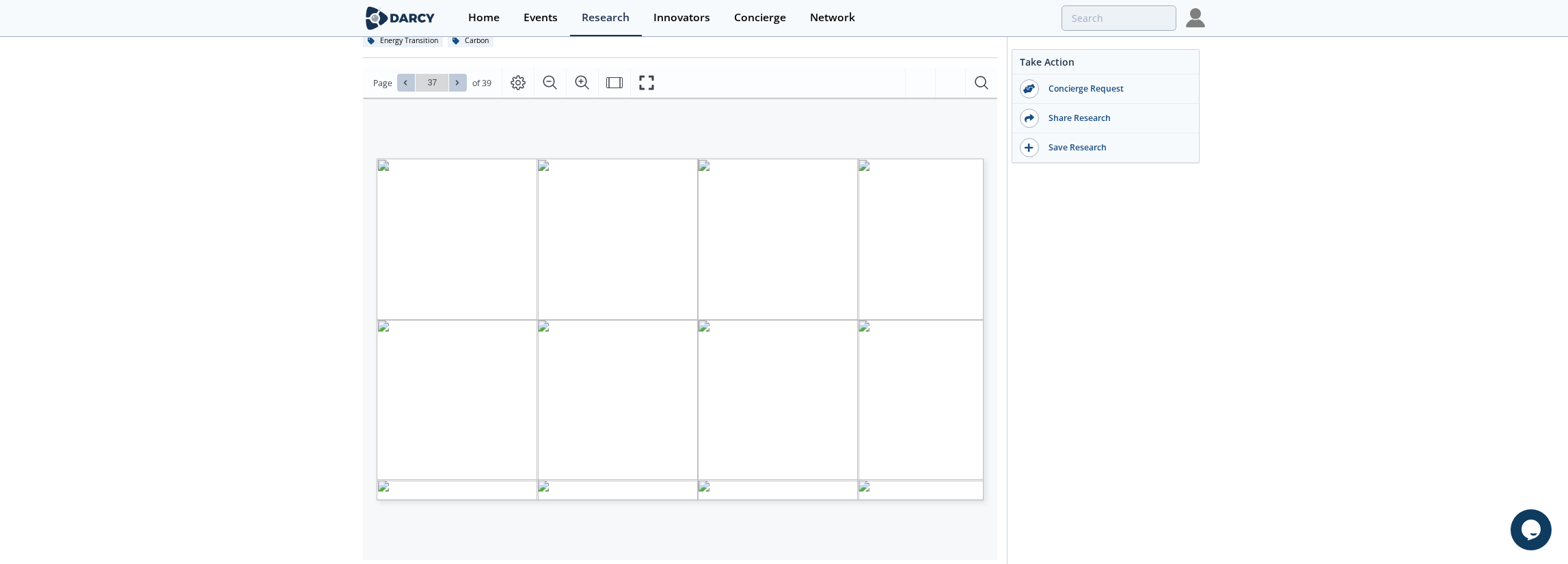 click at bounding box center (458, 83) 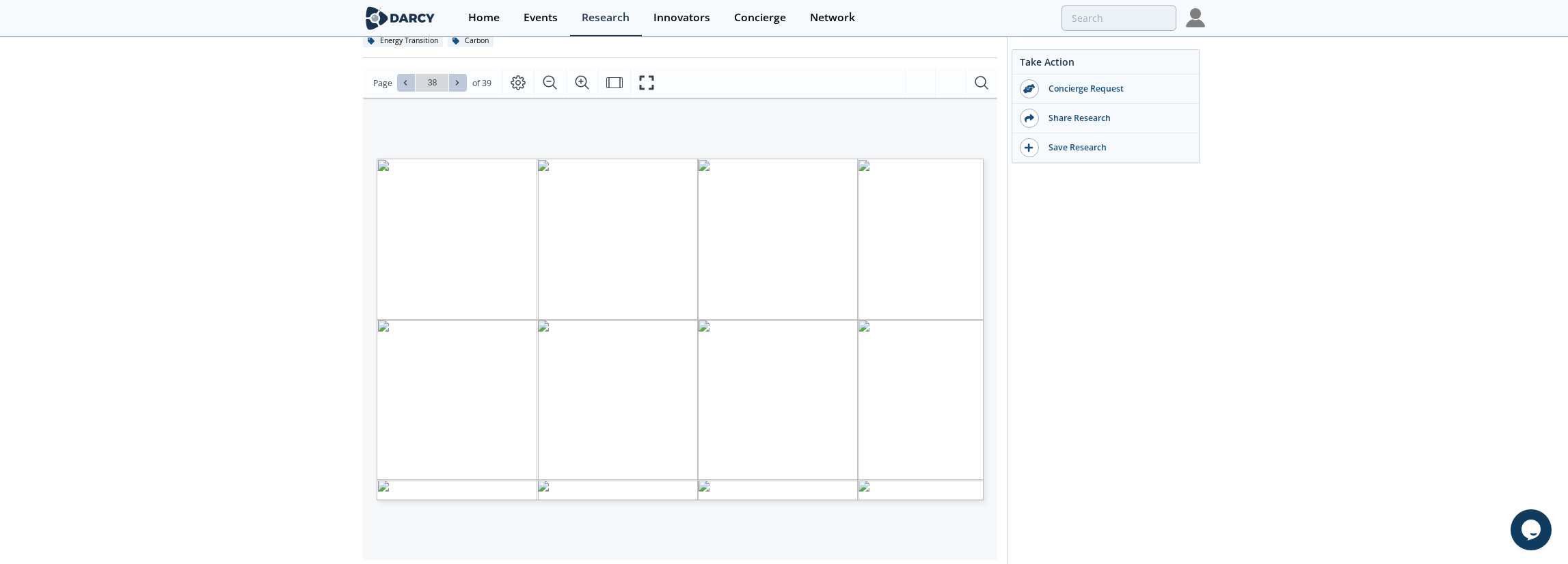 click at bounding box center [458, 83] 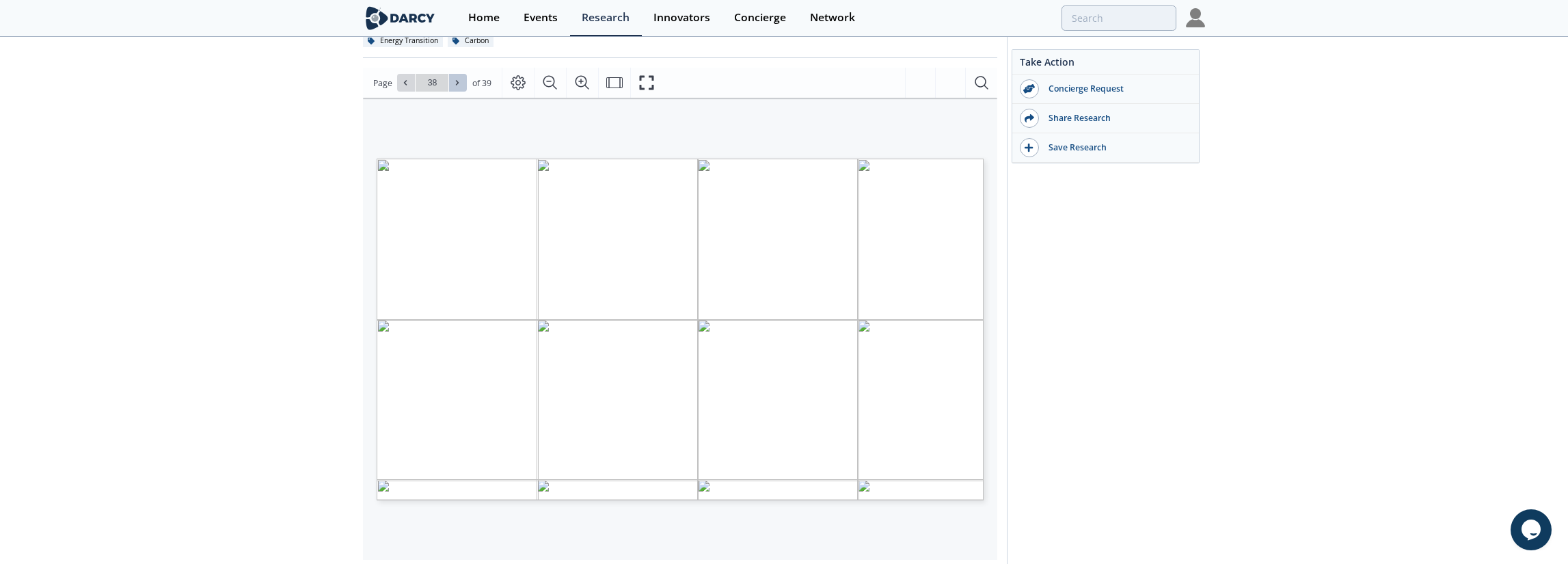 type on "39" 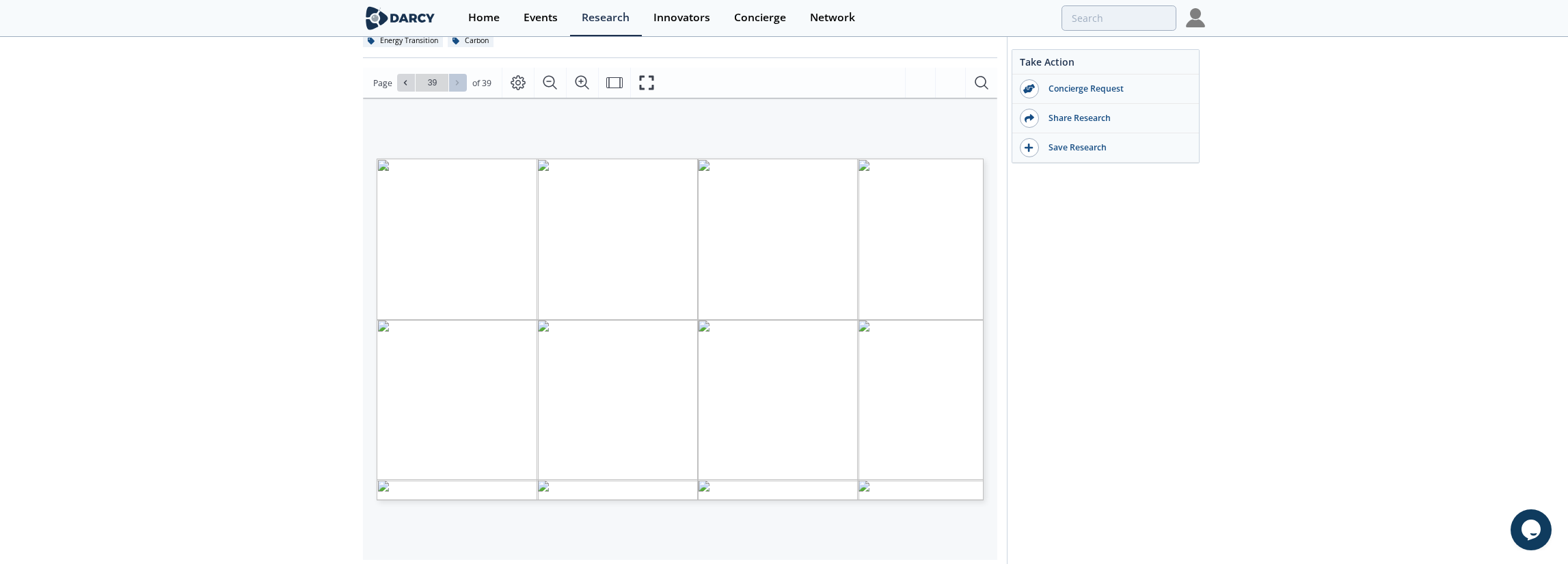 click on "Go to Page 39" at bounding box center [432, 83] 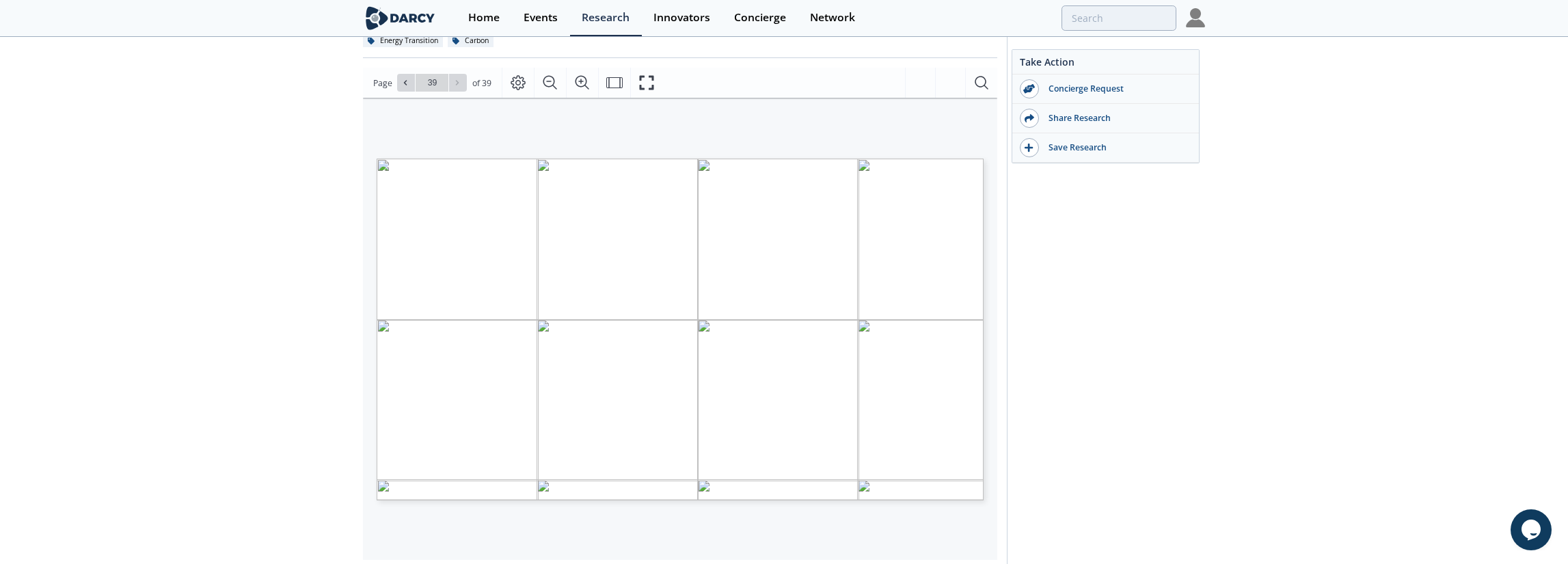 click on "Go to Page 39" at bounding box center [432, 83] 